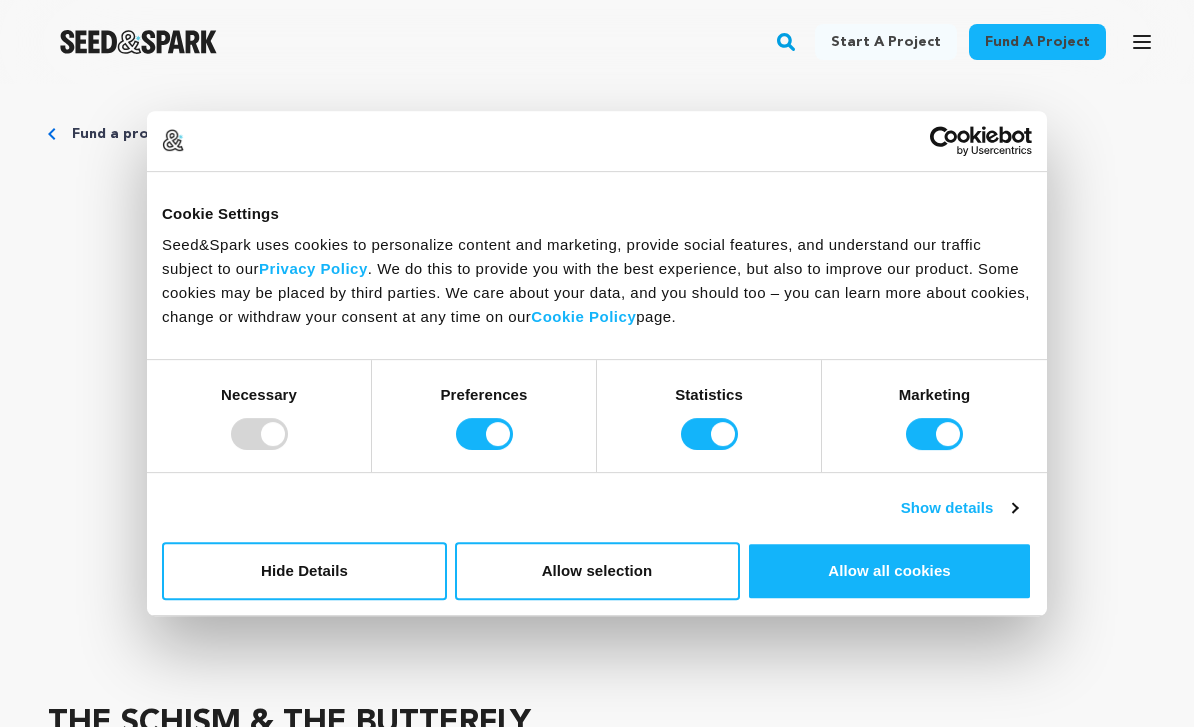 click on "Allow all cookies" at bounding box center [889, 571] 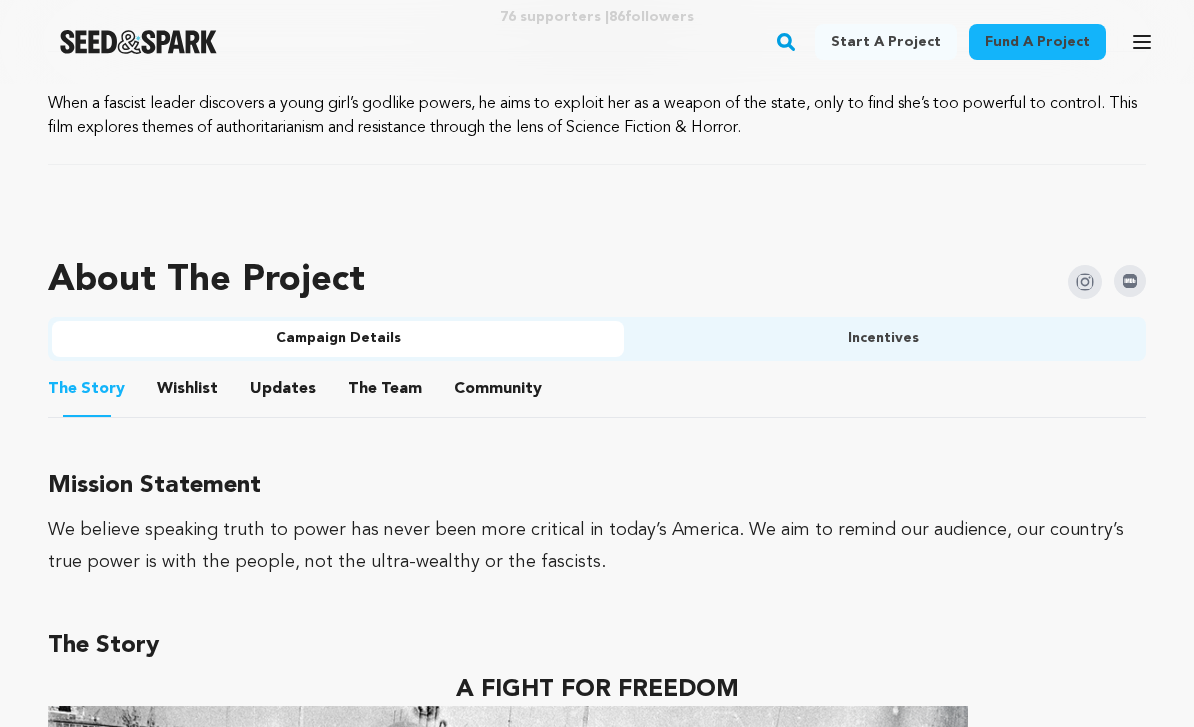 scroll, scrollTop: 1041, scrollLeft: 0, axis: vertical 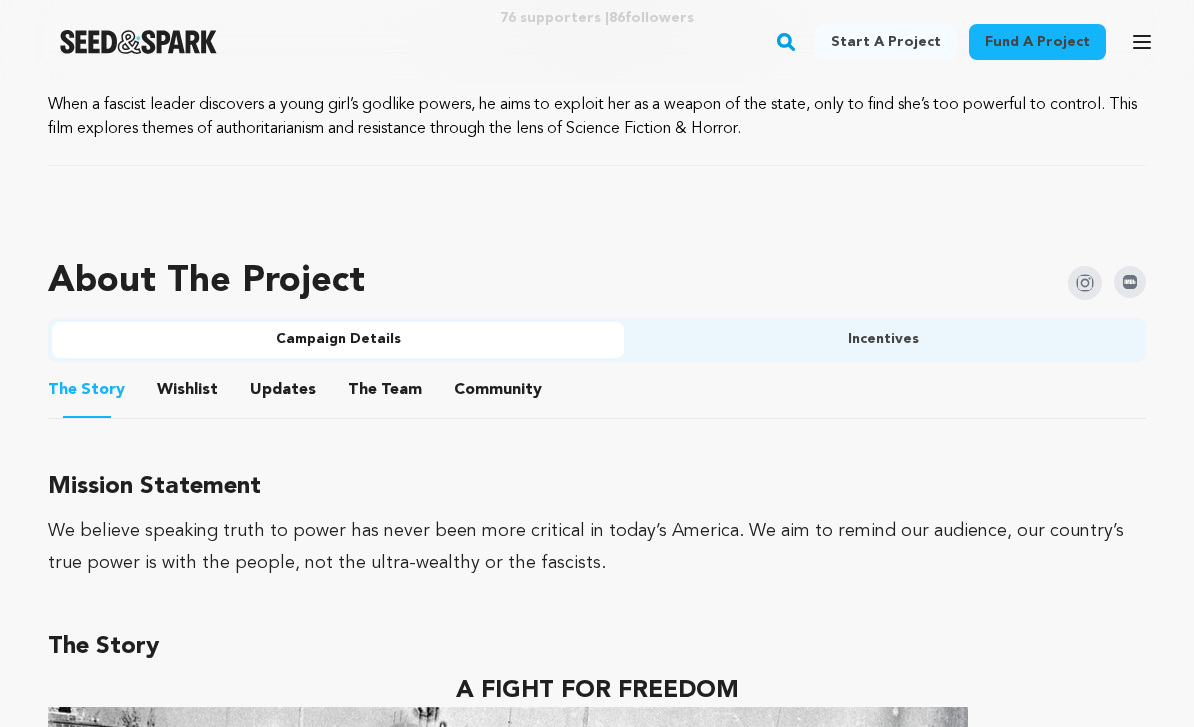 click on "The Team" at bounding box center (385, 395) 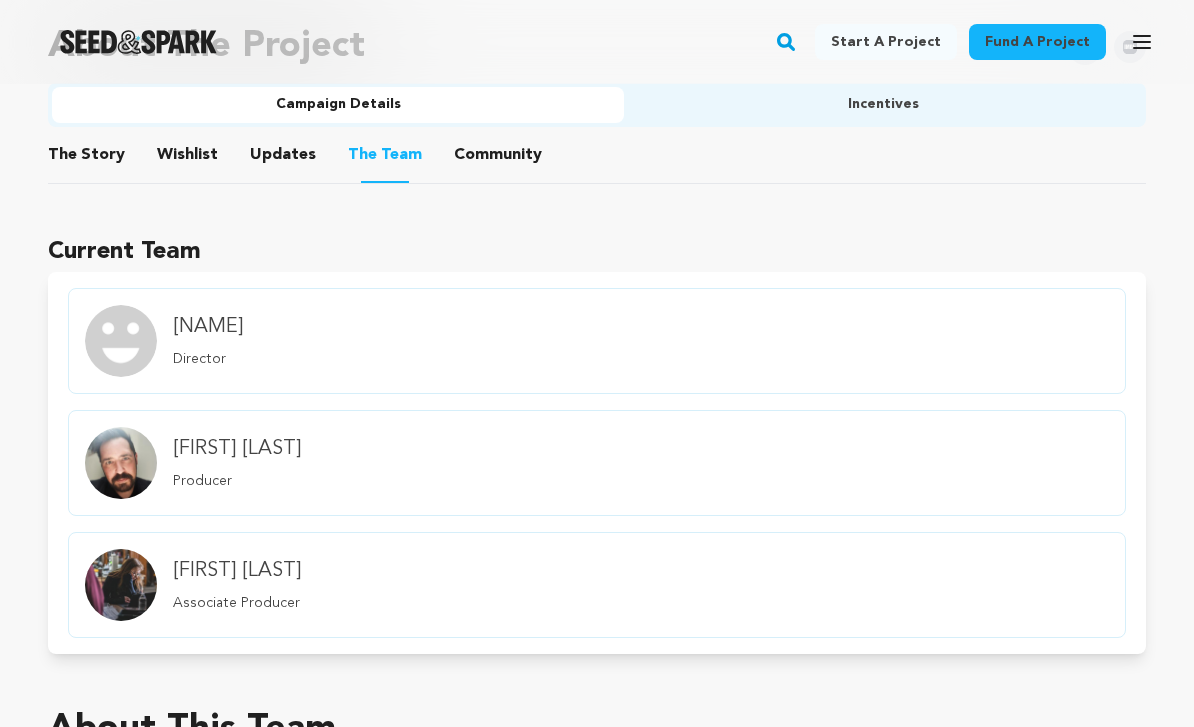 scroll, scrollTop: 1278, scrollLeft: 0, axis: vertical 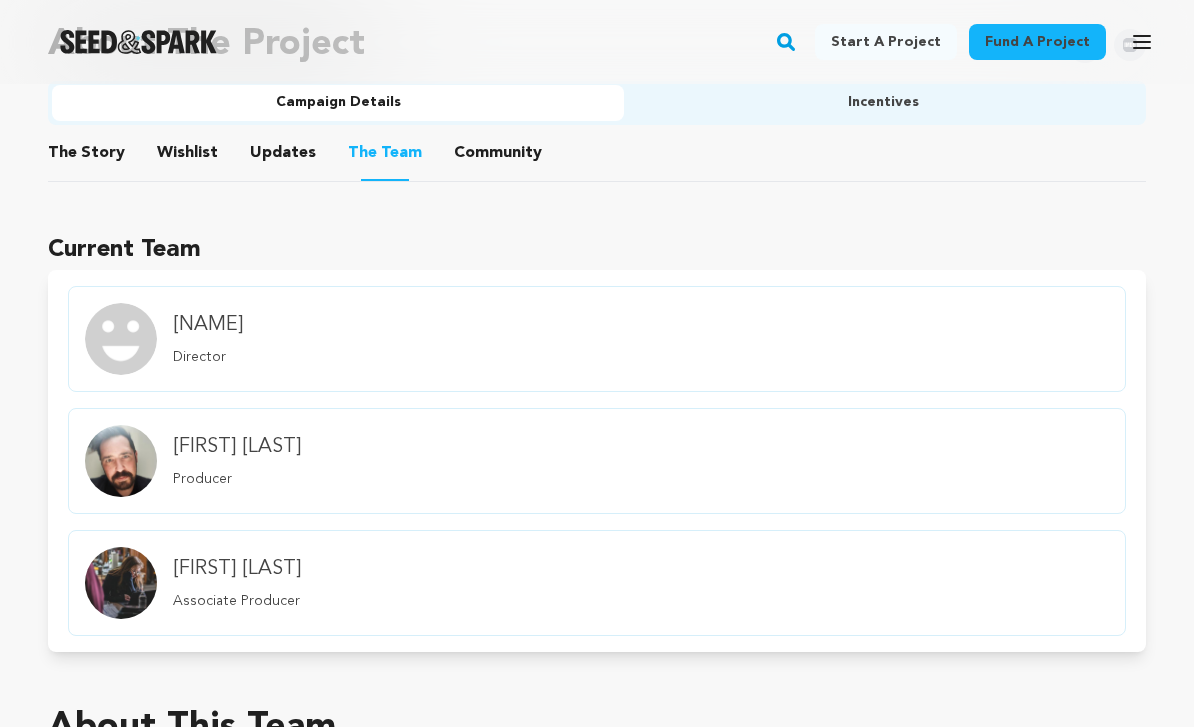click on "[FIRST] [LAST]" at bounding box center (237, 570) 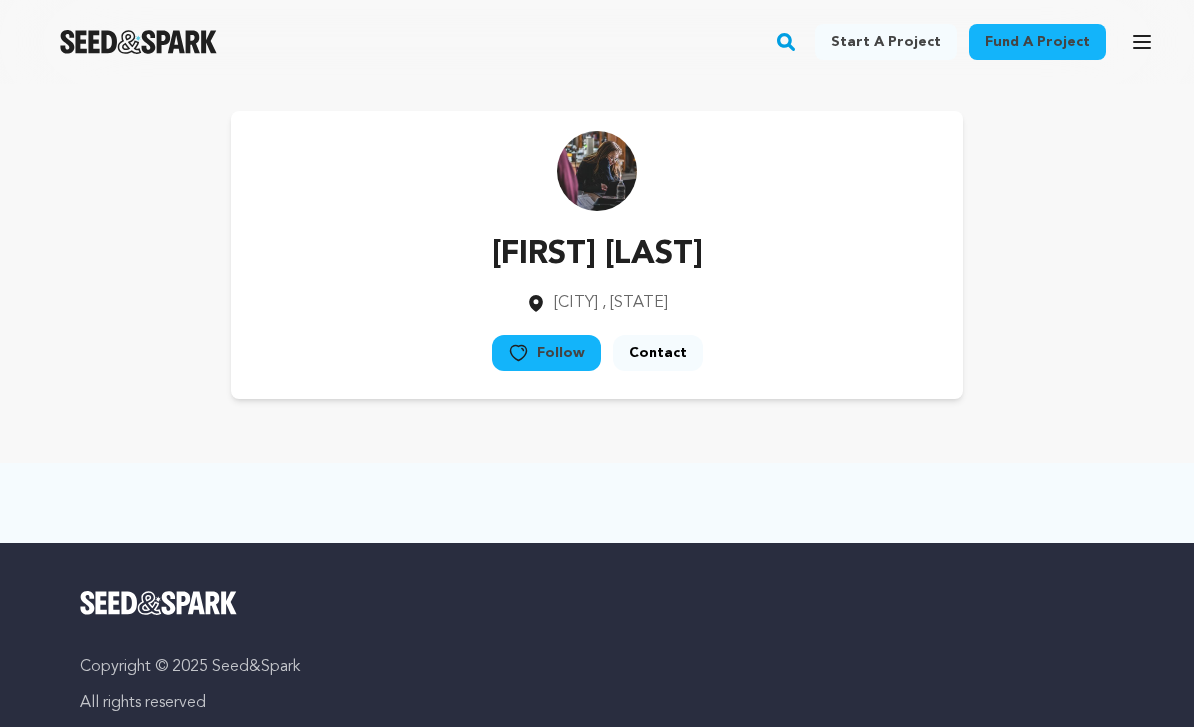 scroll, scrollTop: 0, scrollLeft: 0, axis: both 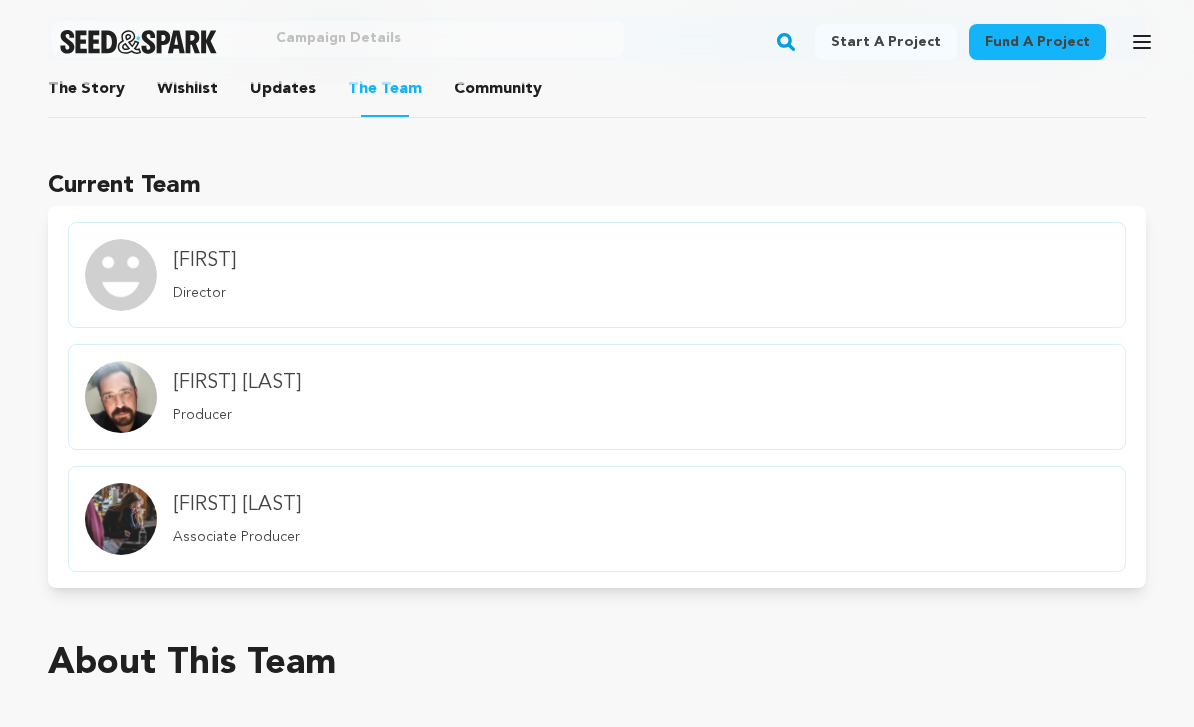 click on "Producer" at bounding box center [237, 415] 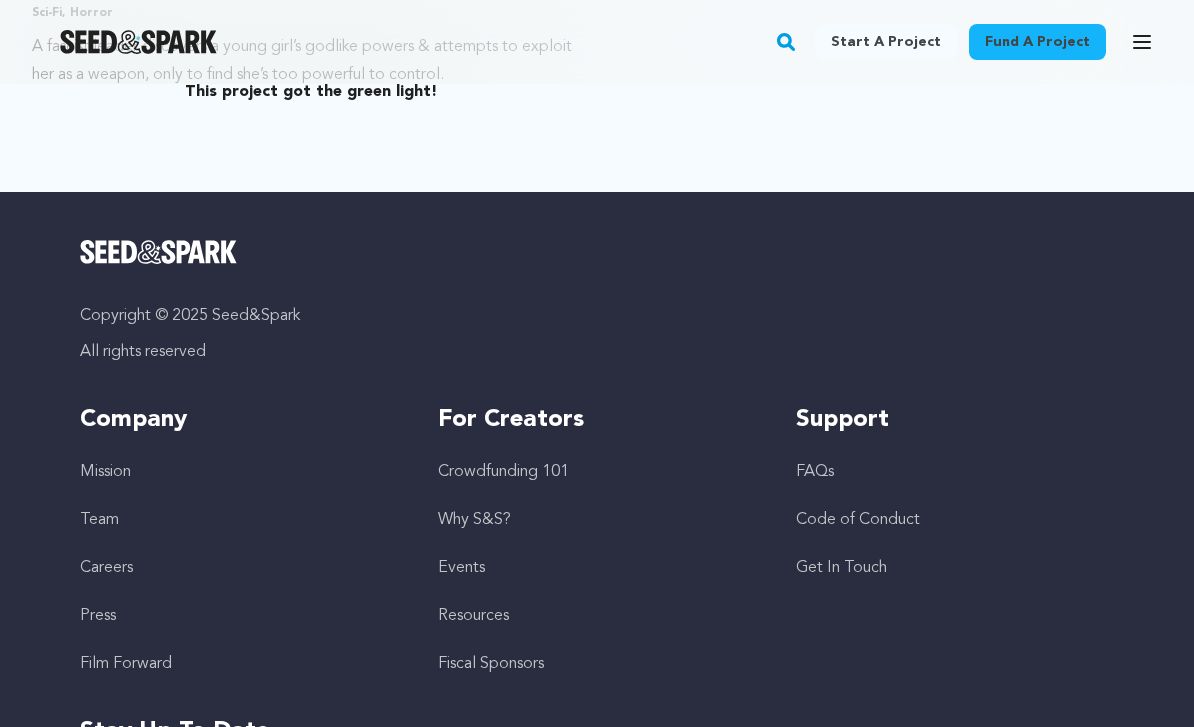 scroll, scrollTop: 980, scrollLeft: 0, axis: vertical 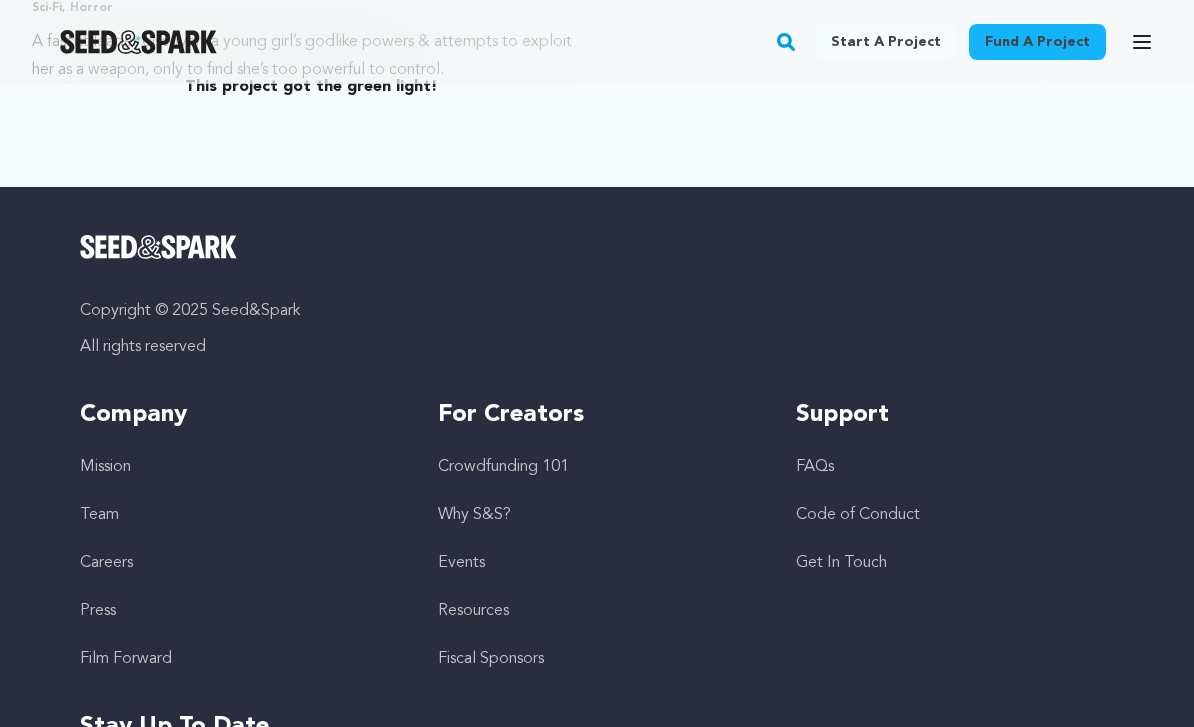 click on "Team" at bounding box center [99, 516] 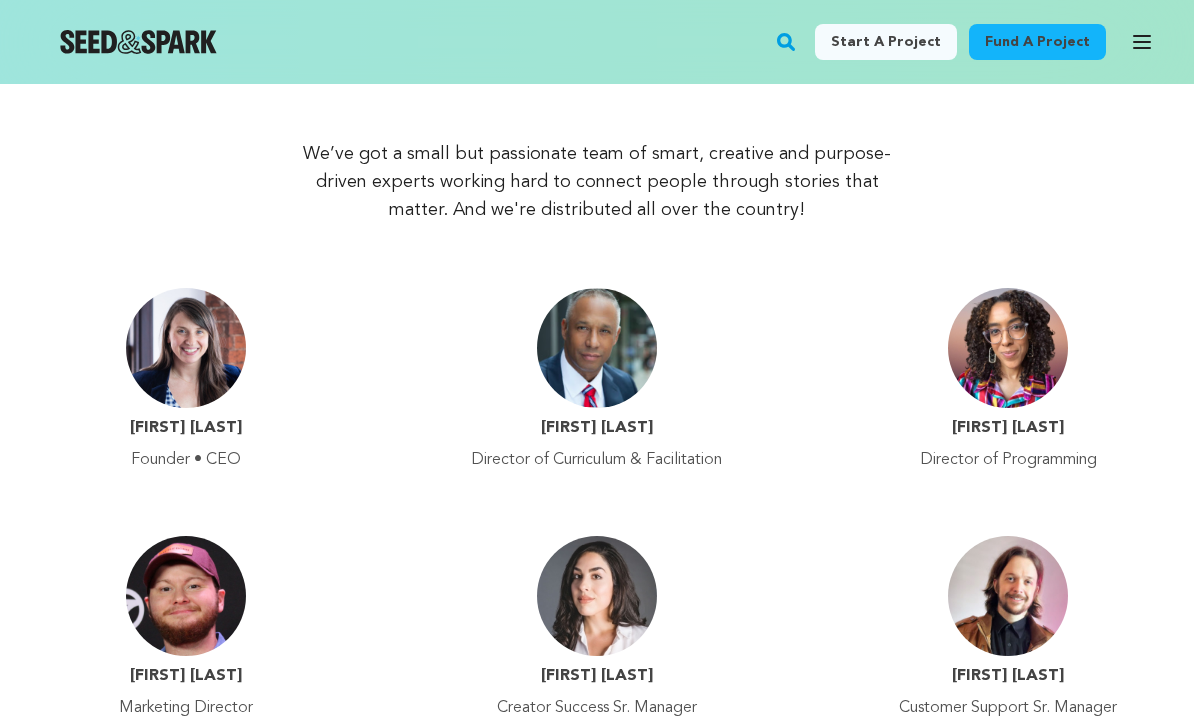 scroll, scrollTop: 348, scrollLeft: 0, axis: vertical 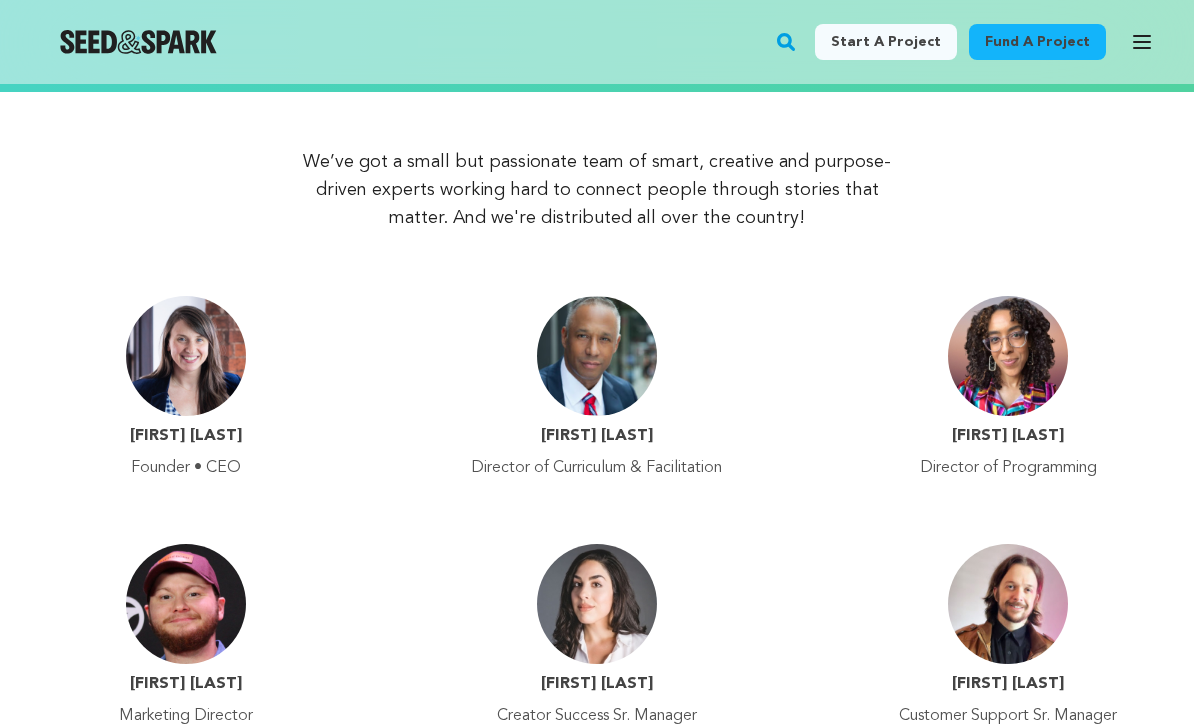click at bounding box center (186, 356) 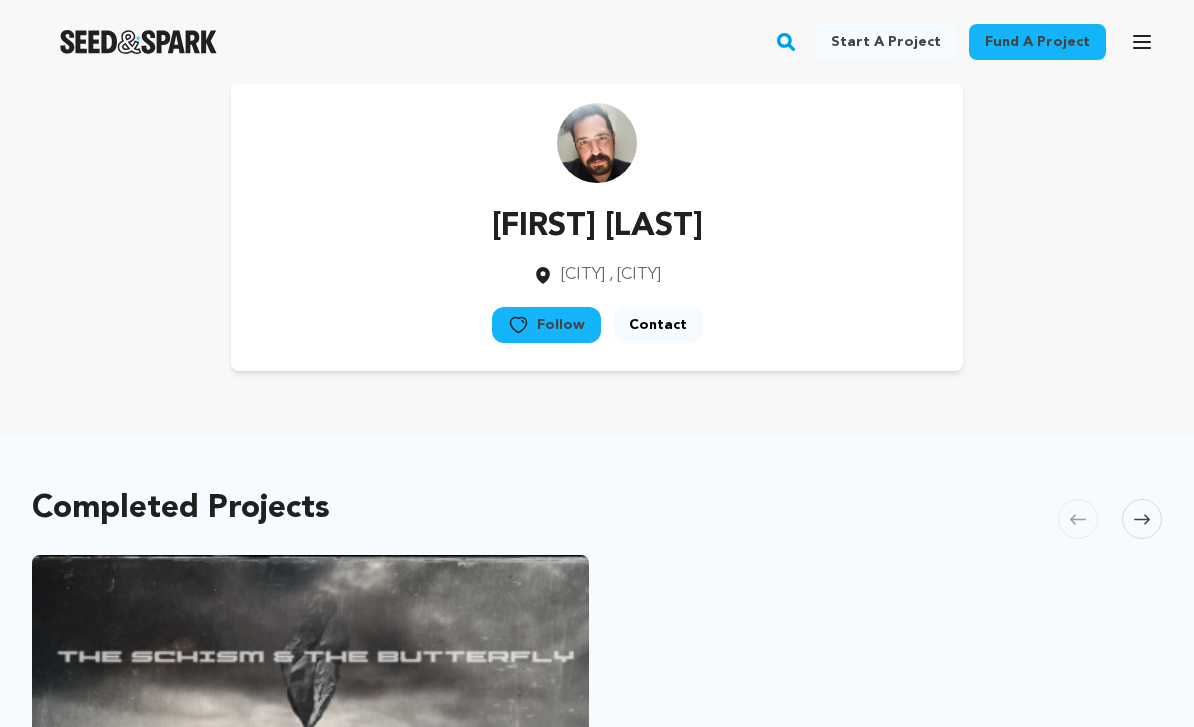 scroll, scrollTop: 0, scrollLeft: 0, axis: both 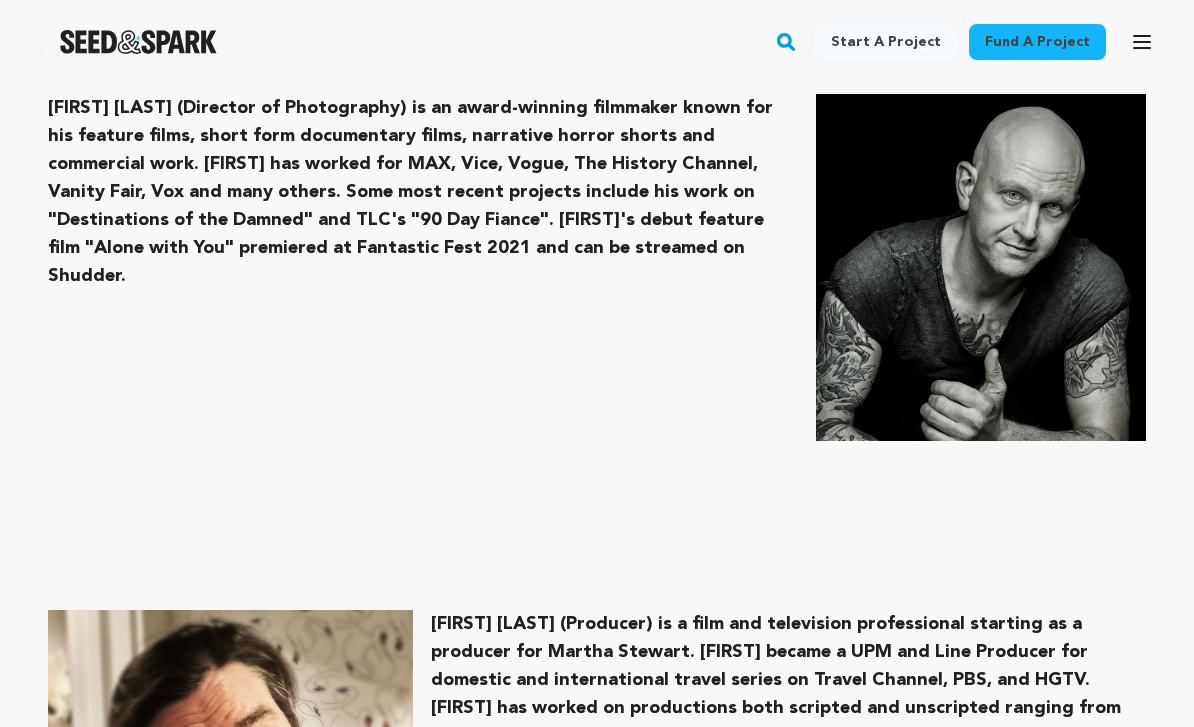 click on "Fund a project" at bounding box center (1037, 42) 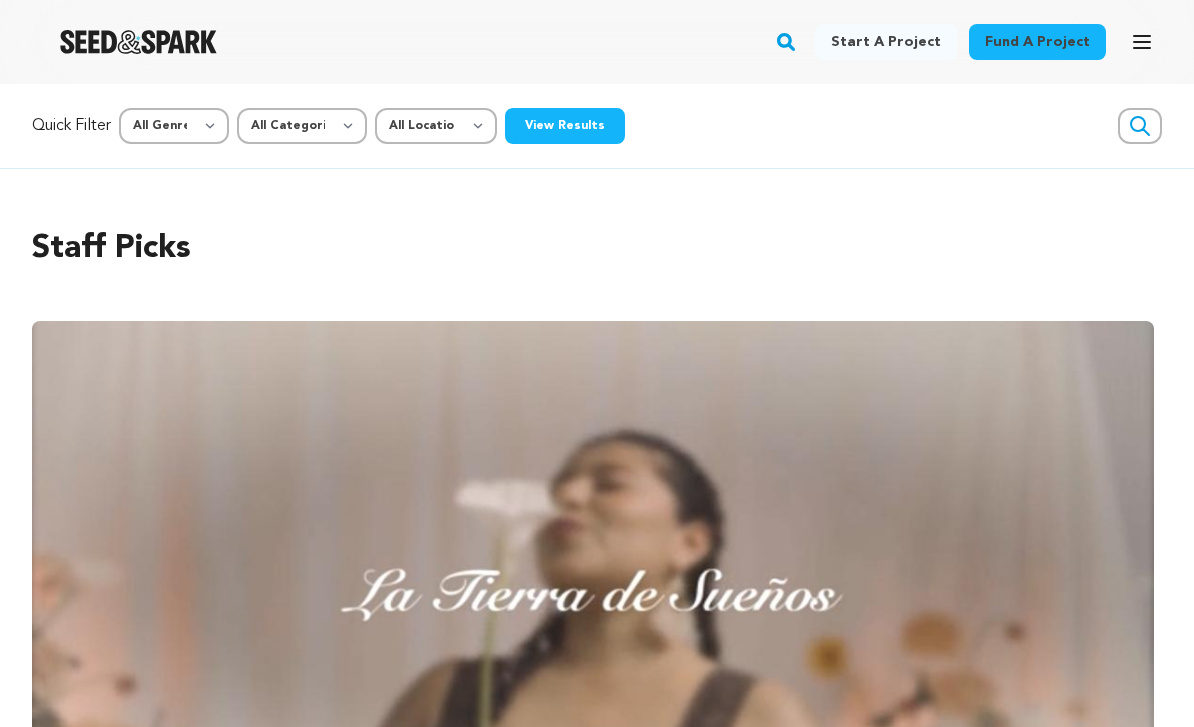scroll, scrollTop: 0, scrollLeft: 0, axis: both 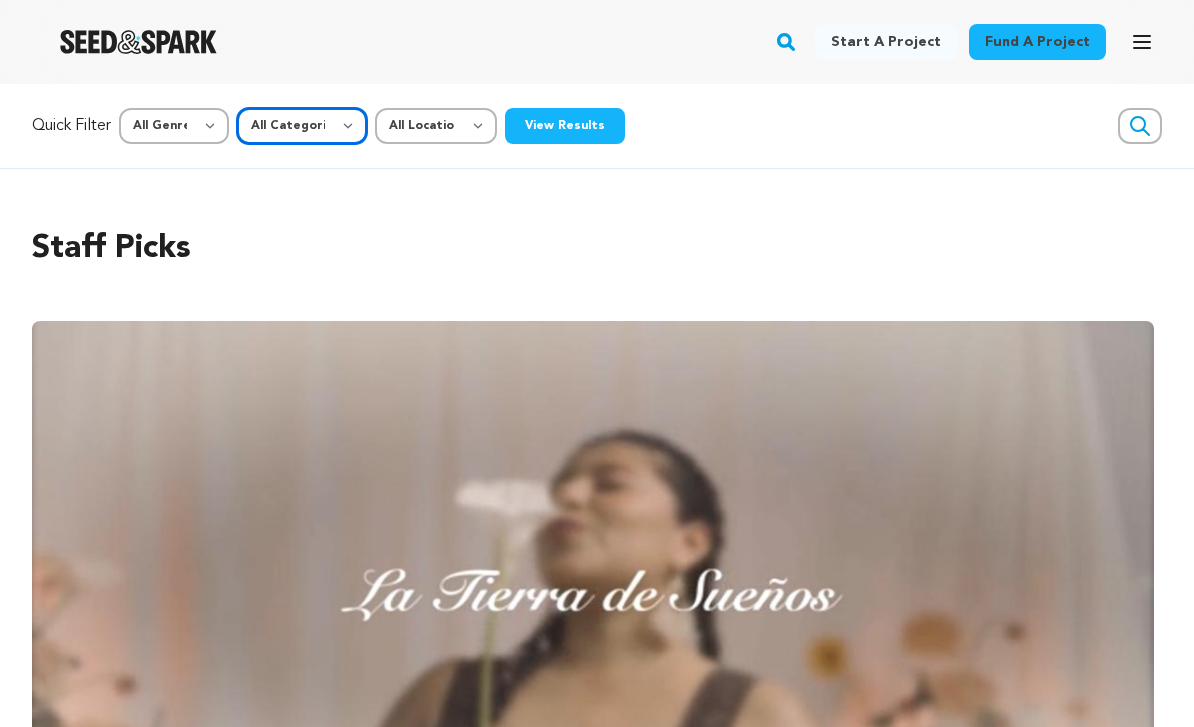 click on "All Categories
Film Feature
Film Short
Series
Music Video
Comics
Artist Residency
Art & Photography
Collective
Dance
Games
Music
Radio & Podcasts
Orgs & Companies
Venue & Spaces" at bounding box center [302, 126] 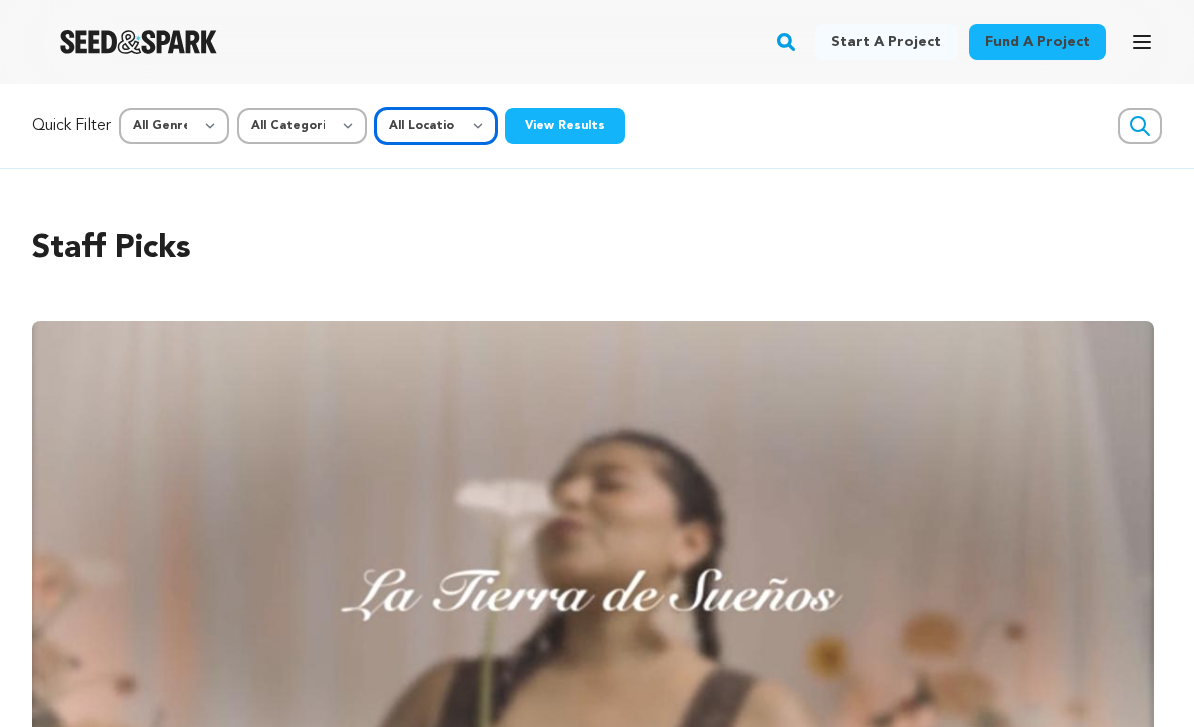 click on "All Location
Everywhere
United States
Canada" at bounding box center (436, 126) 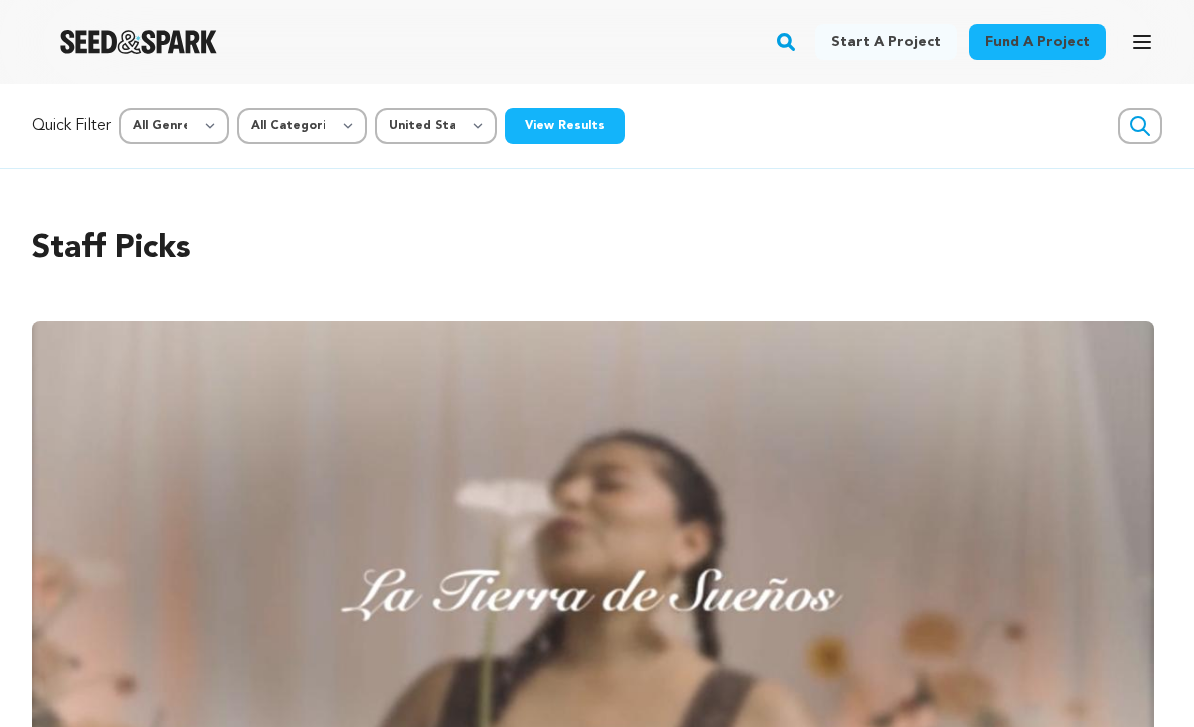 click on "View Results" at bounding box center (565, 126) 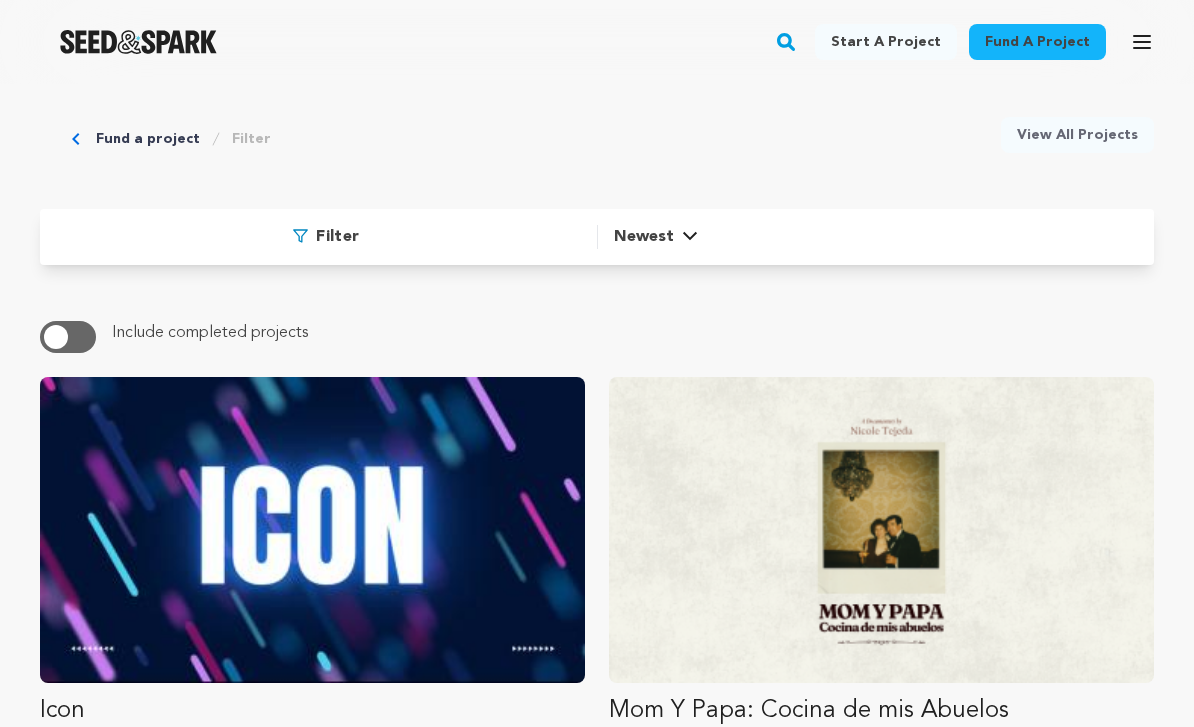 scroll, scrollTop: 65, scrollLeft: 0, axis: vertical 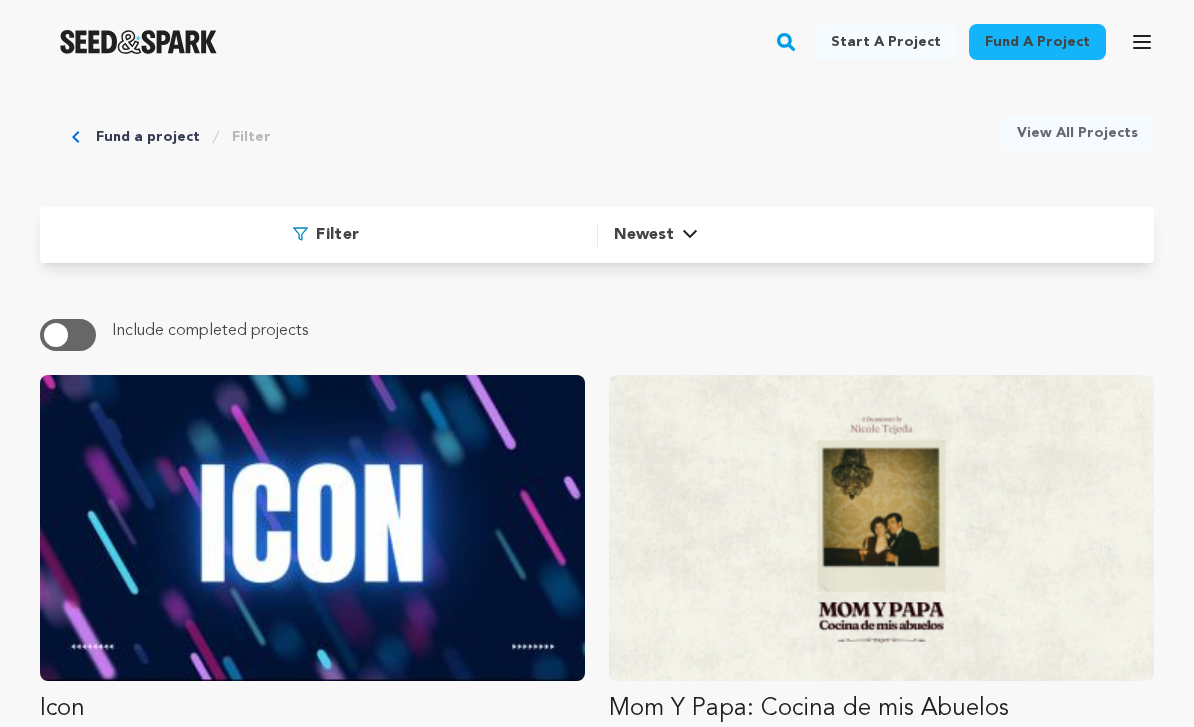 click at bounding box center (68, 335) 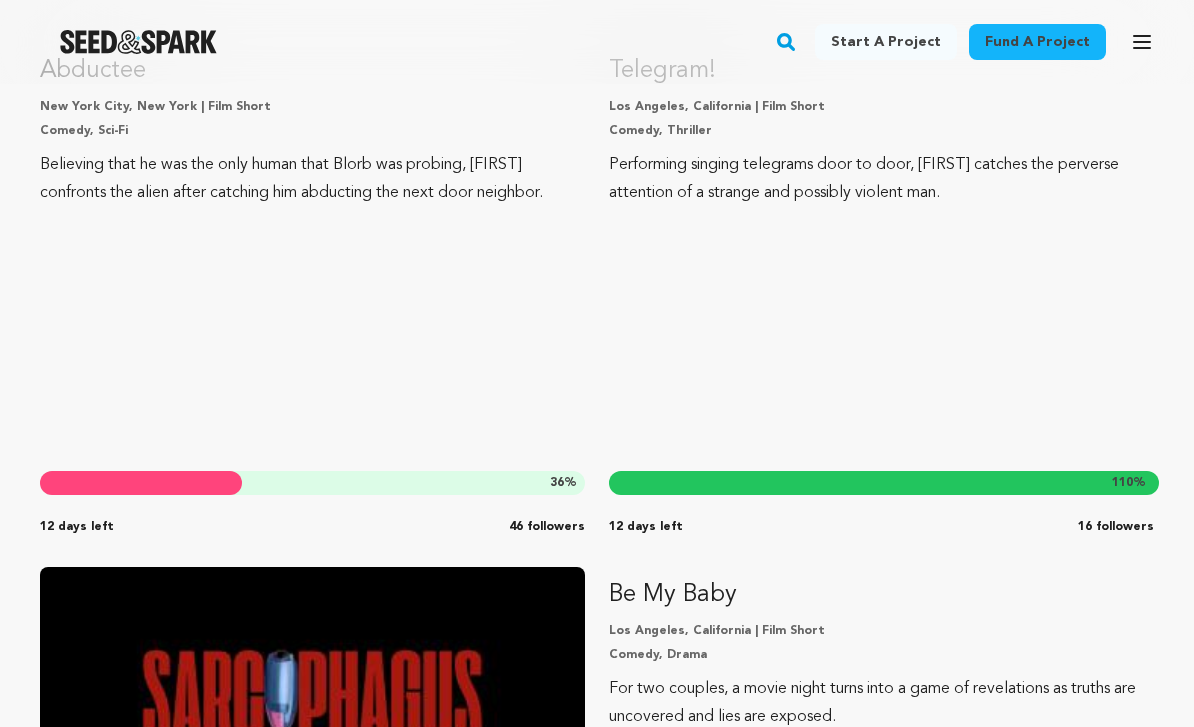 scroll, scrollTop: 25824, scrollLeft: 0, axis: vertical 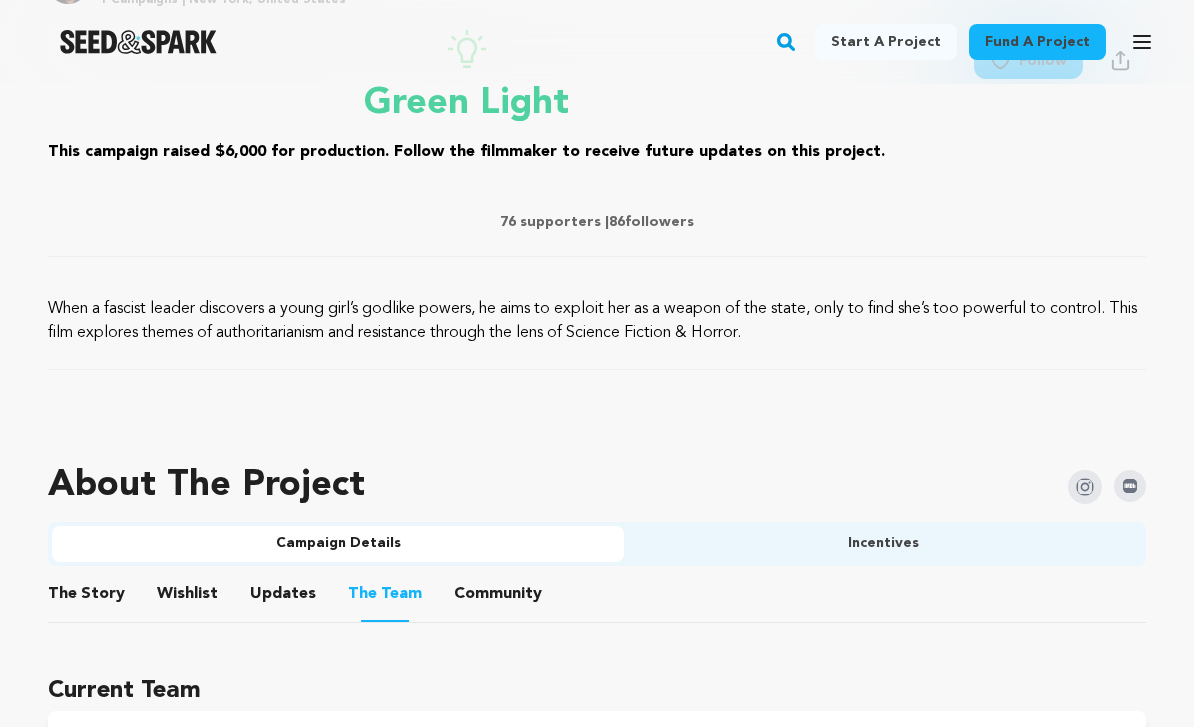click on "Incentives" at bounding box center [883, 544] 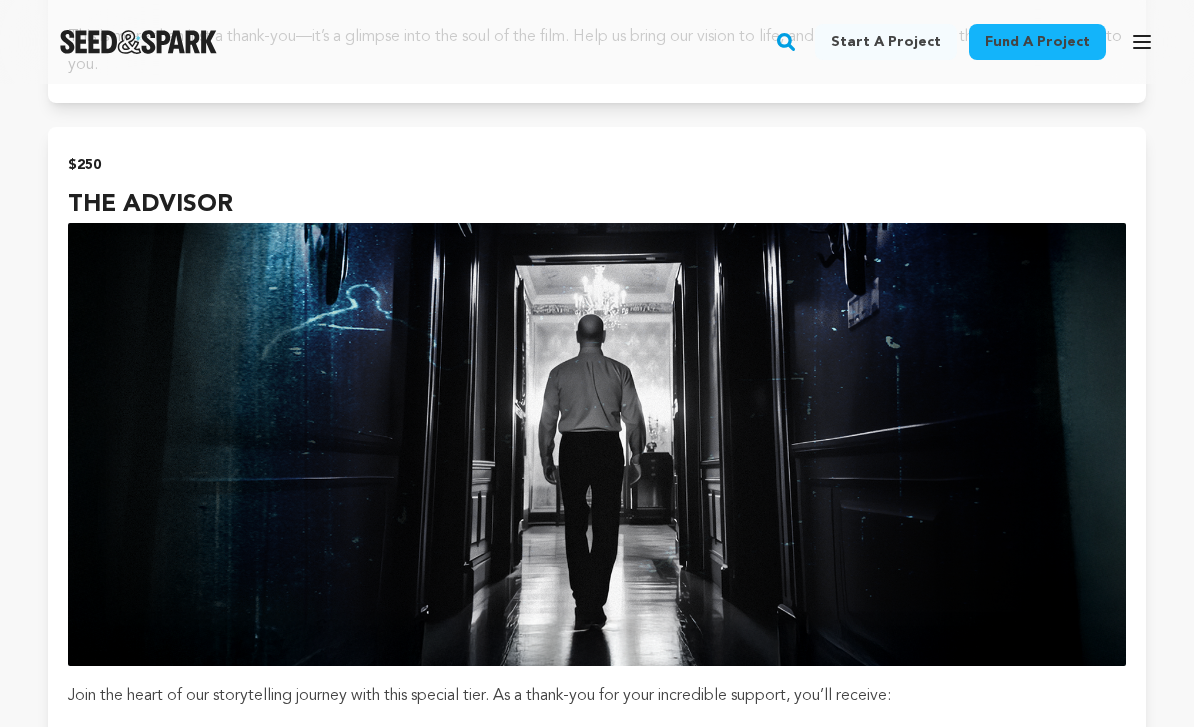 scroll, scrollTop: 3741, scrollLeft: 0, axis: vertical 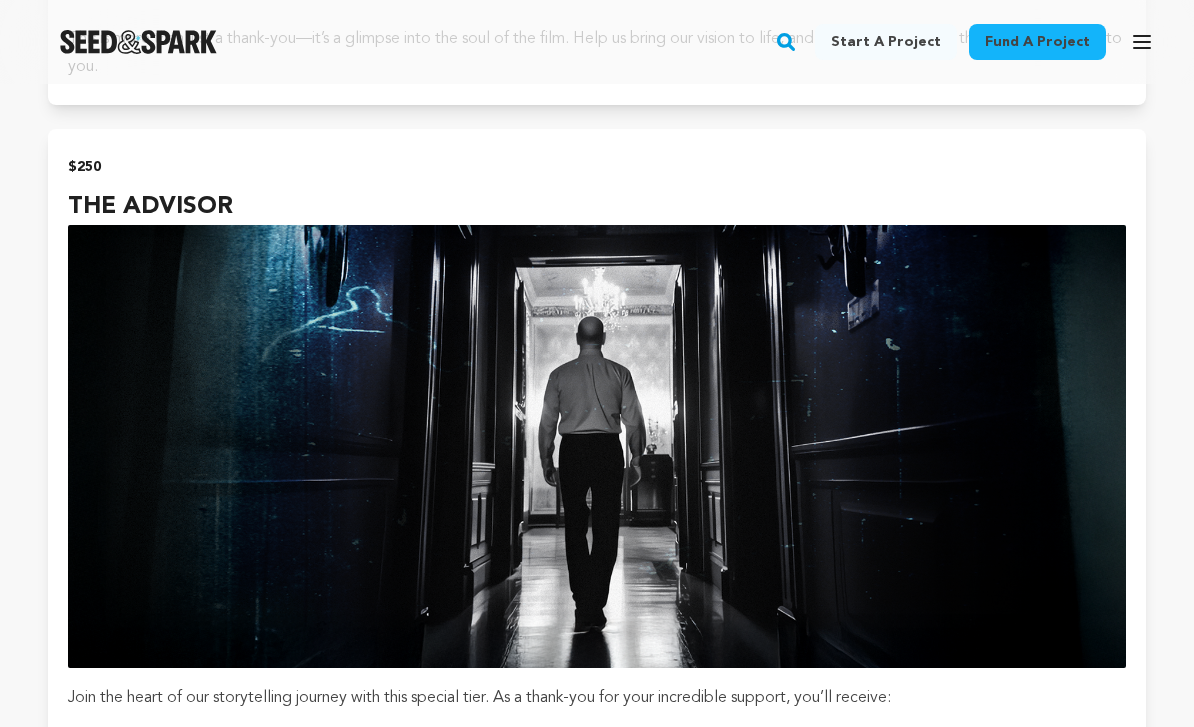 click on "Open main menu" at bounding box center (1142, 42) 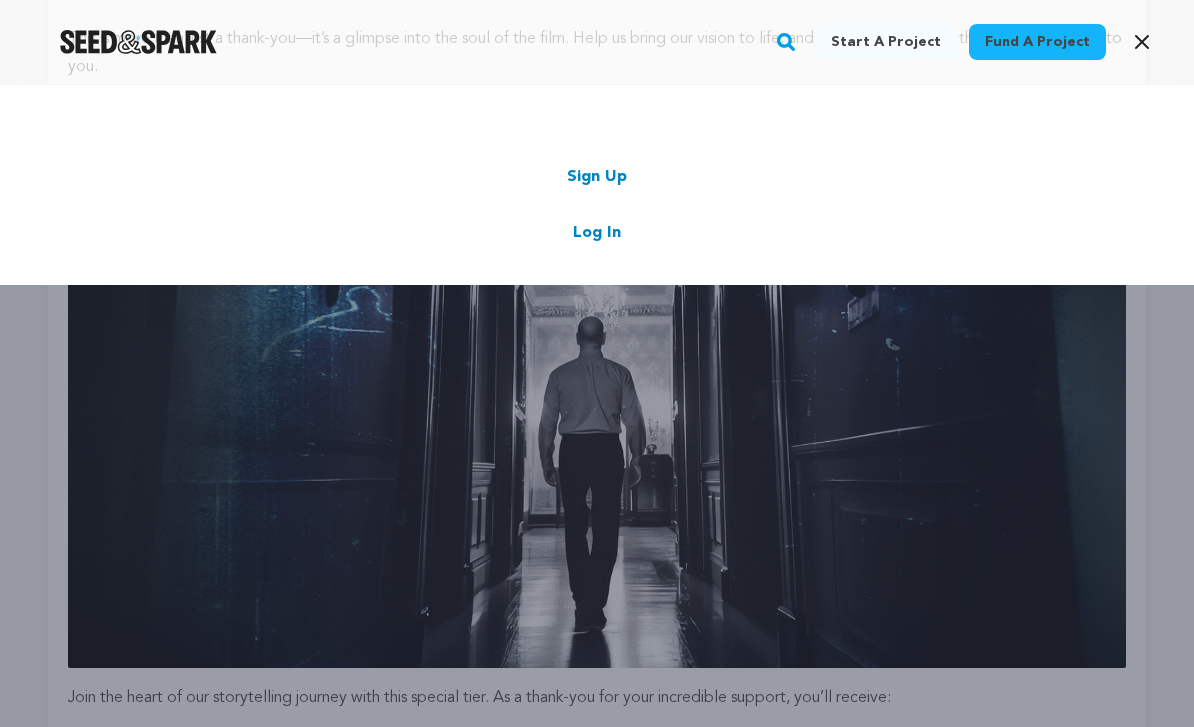 click 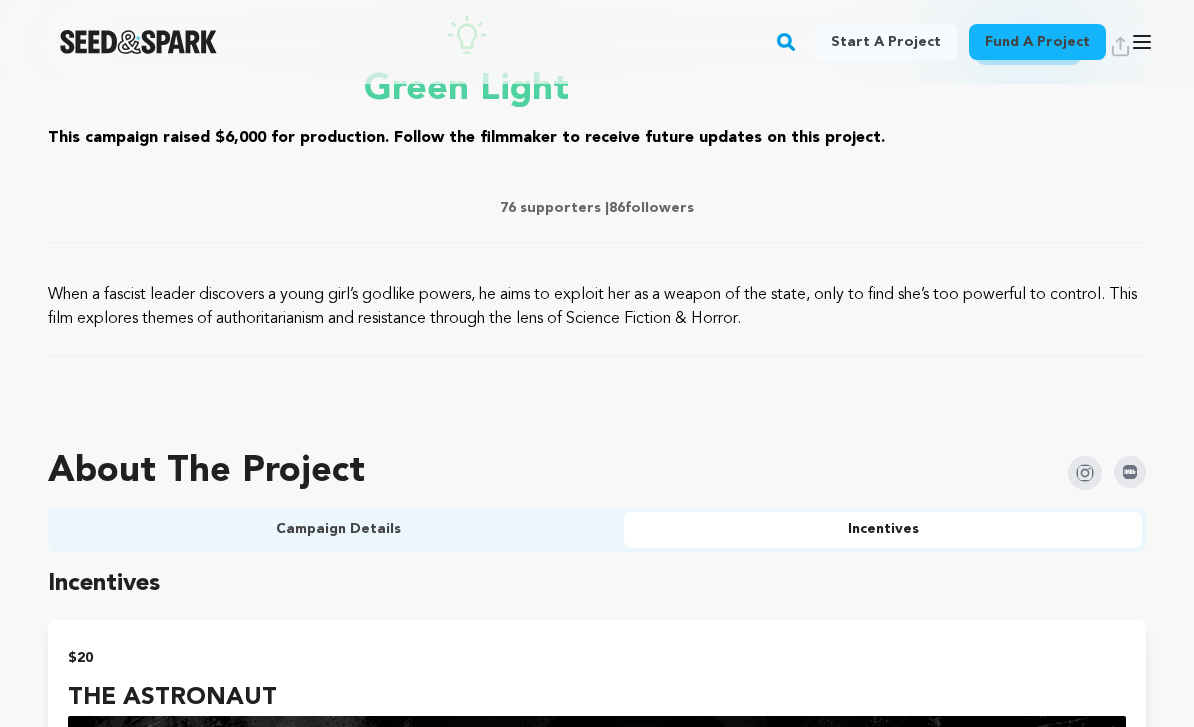 scroll, scrollTop: 847, scrollLeft: 0, axis: vertical 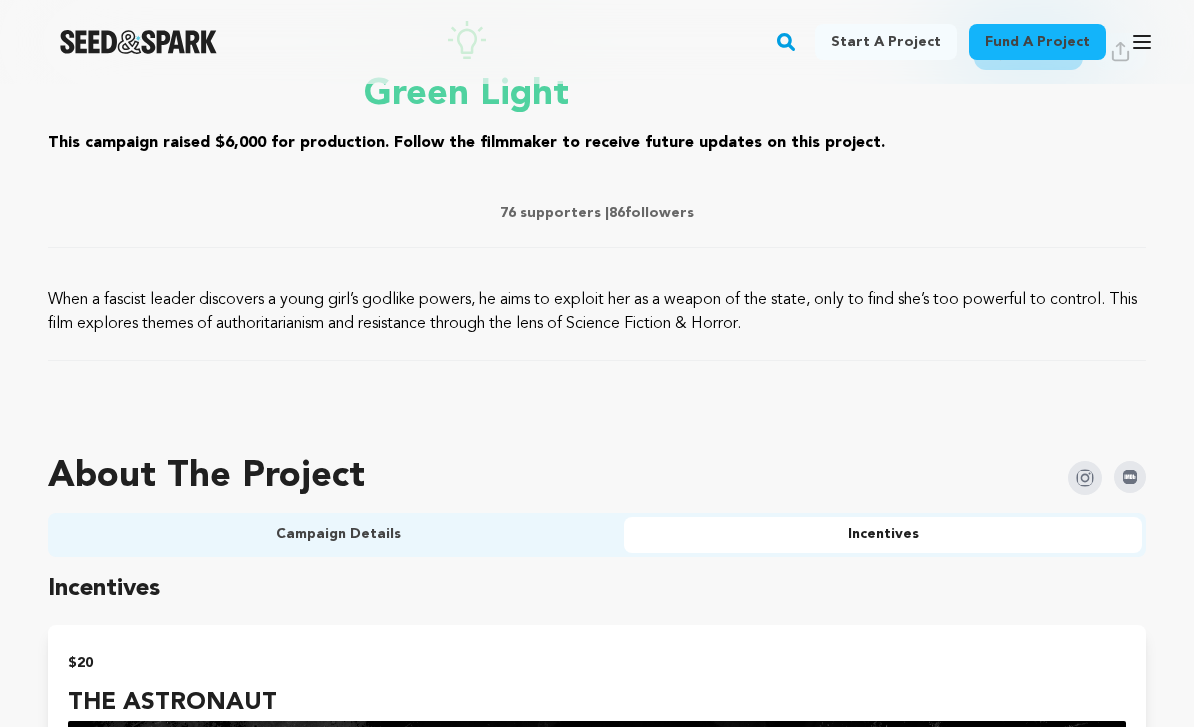 click on "Campaign Details" at bounding box center [338, 535] 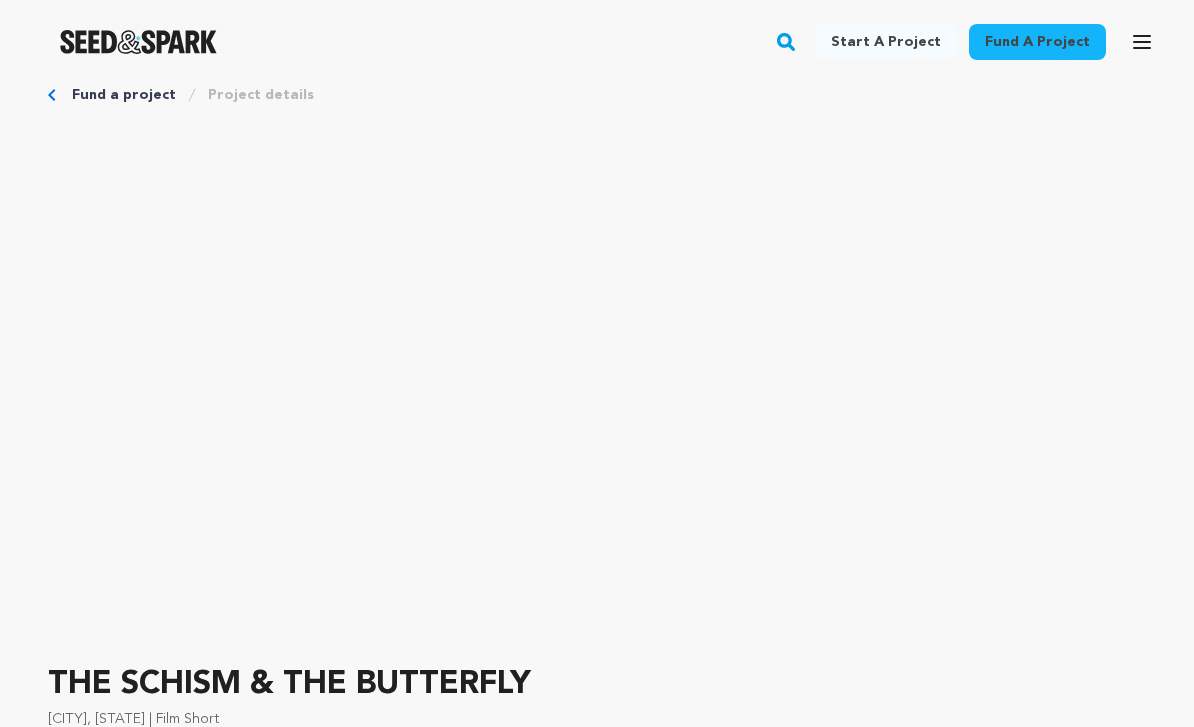 scroll, scrollTop: 41, scrollLeft: 0, axis: vertical 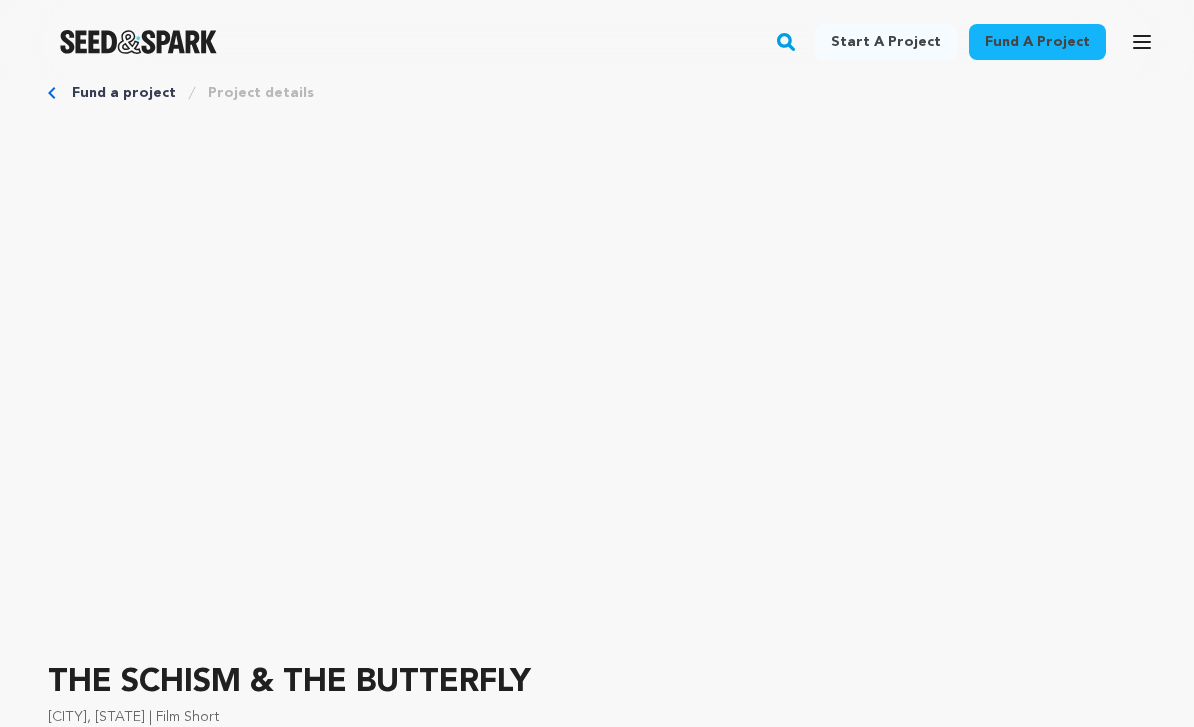 click on "Fund a project" at bounding box center [124, 93] 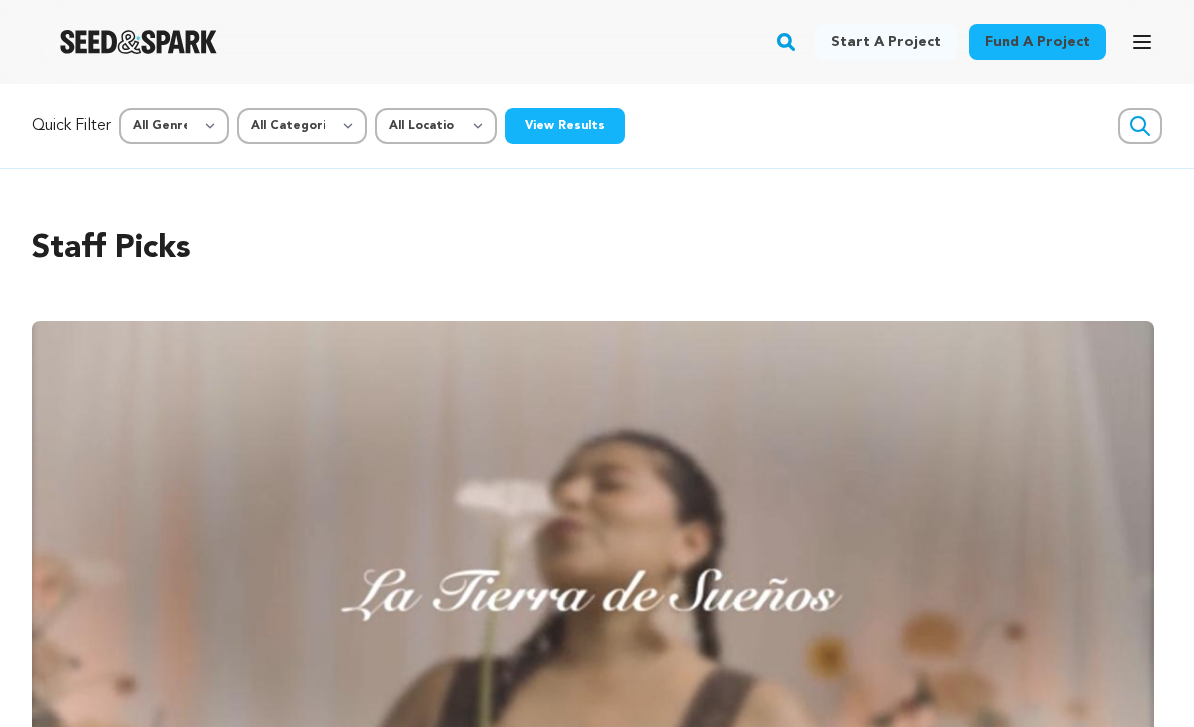 scroll, scrollTop: 0, scrollLeft: 0, axis: both 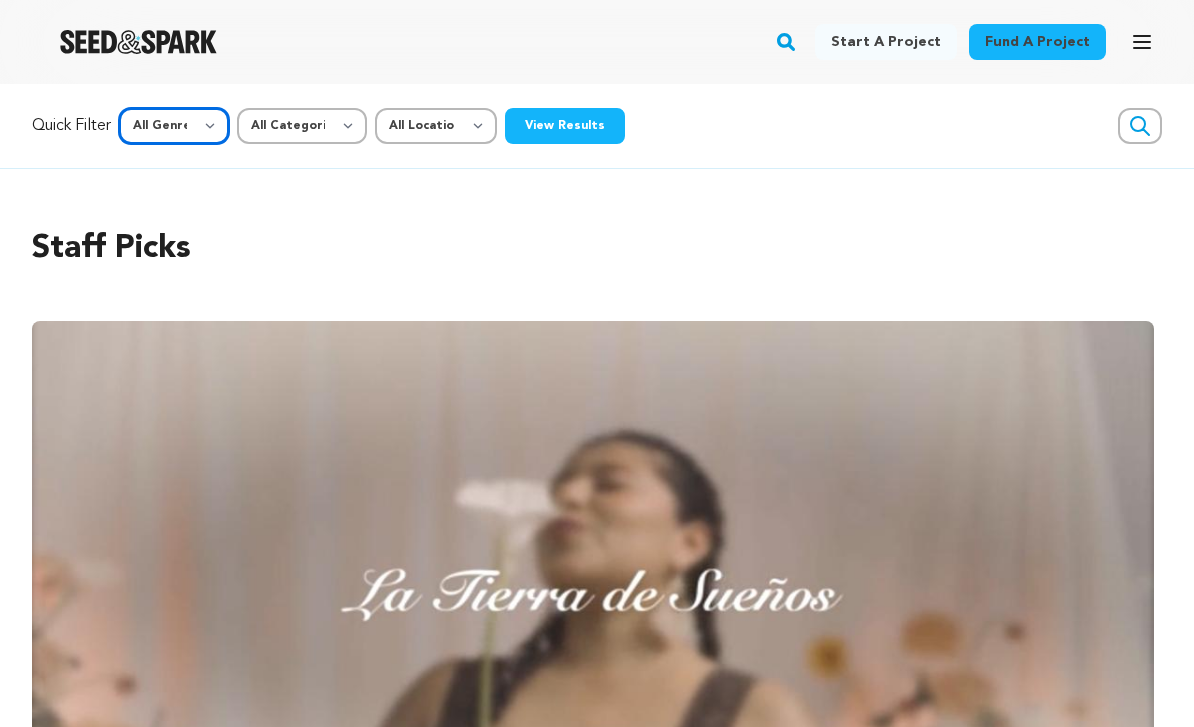 click on "All Genre
Action
Adventure
Afrobeat
Alternative
Ambient
Animation
Bebop
Big Band
Biography
Bluegrass
Blues
Classical
Comedy
Country
Crime
Disco
Documentary
Drama
Dubstep
Electronic/Dance
Emo
Experimental
Family
Fantasy
Film-Noir
Film-related Business
Filmmaker Resource
Folk
Foreign Film
Funk
Game-Show
Garage Grime" at bounding box center (174, 126) 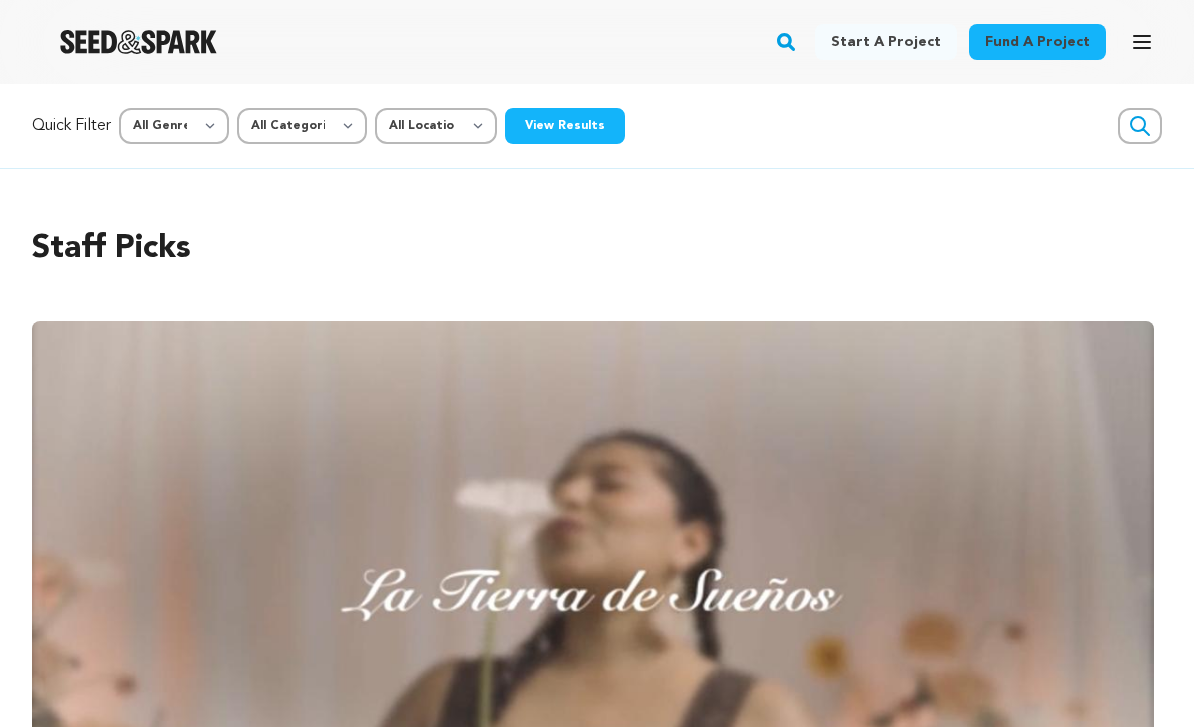 click on "Search" at bounding box center (786, 42) 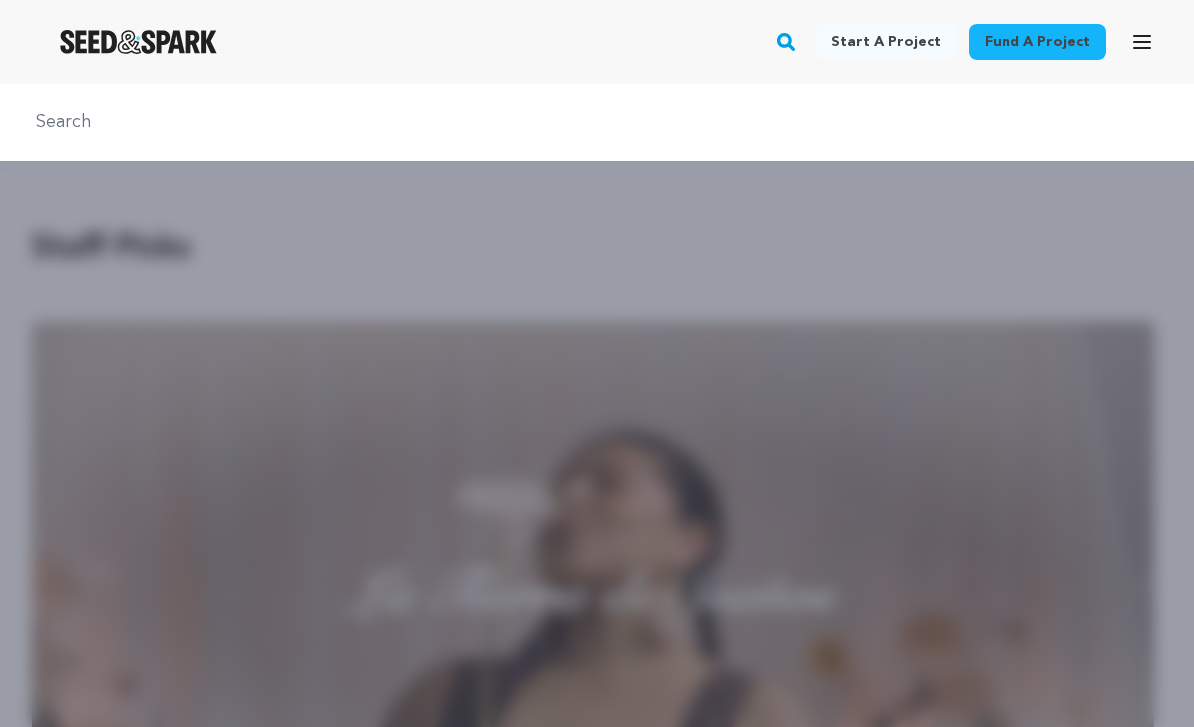 click at bounding box center [597, 122] 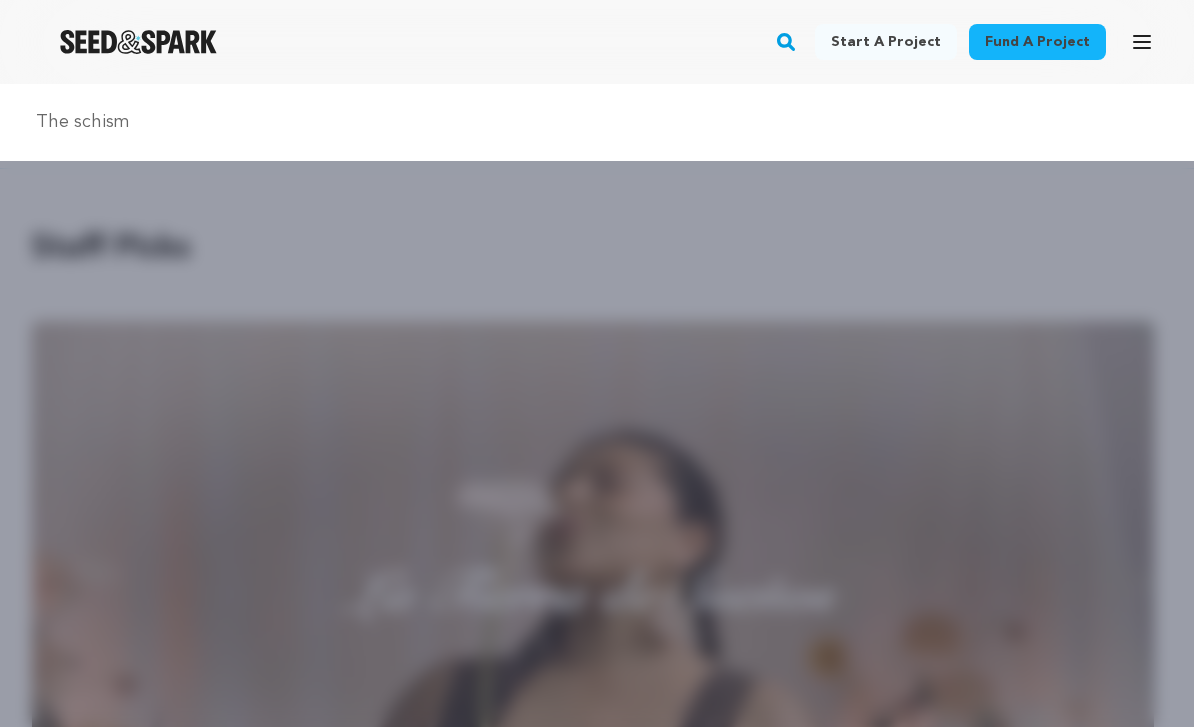 type on "The schism" 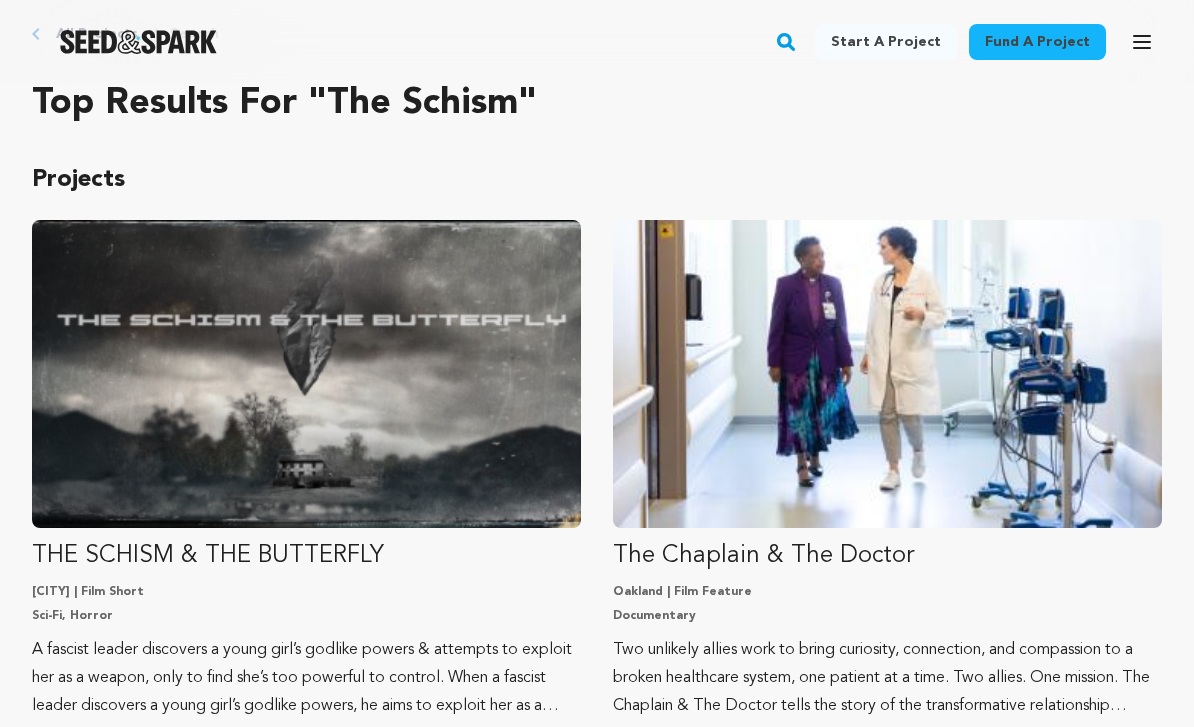 scroll, scrollTop: 102, scrollLeft: 0, axis: vertical 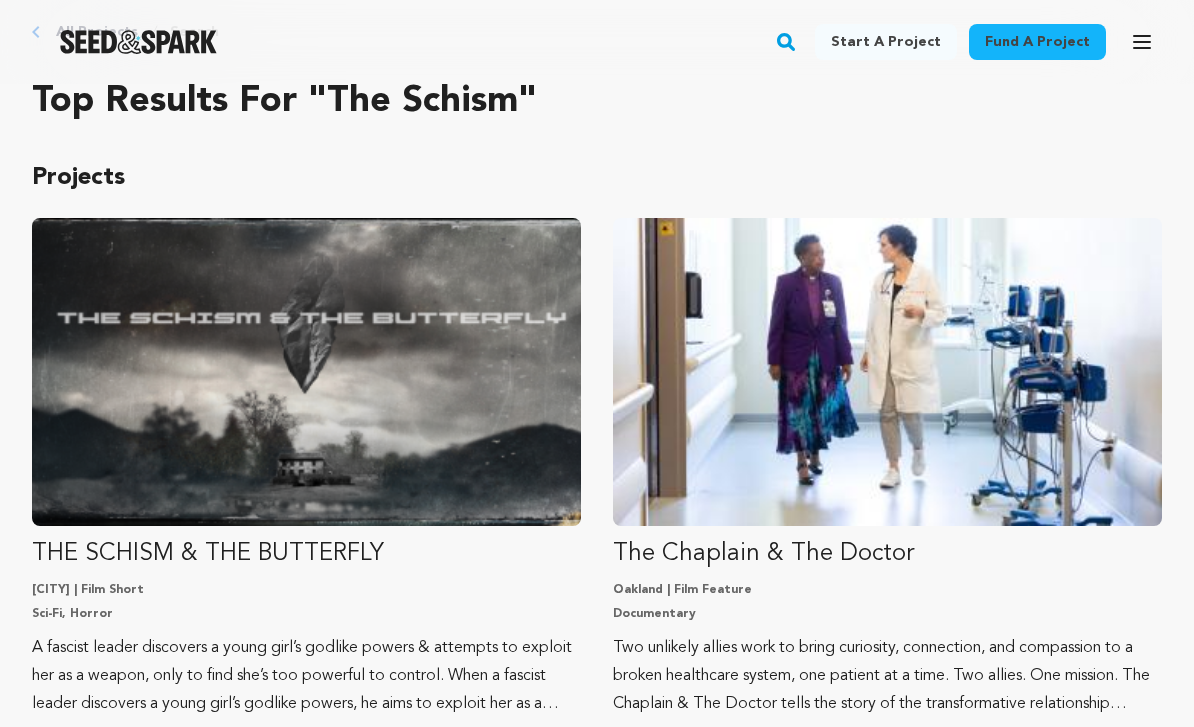 click at bounding box center (306, 372) 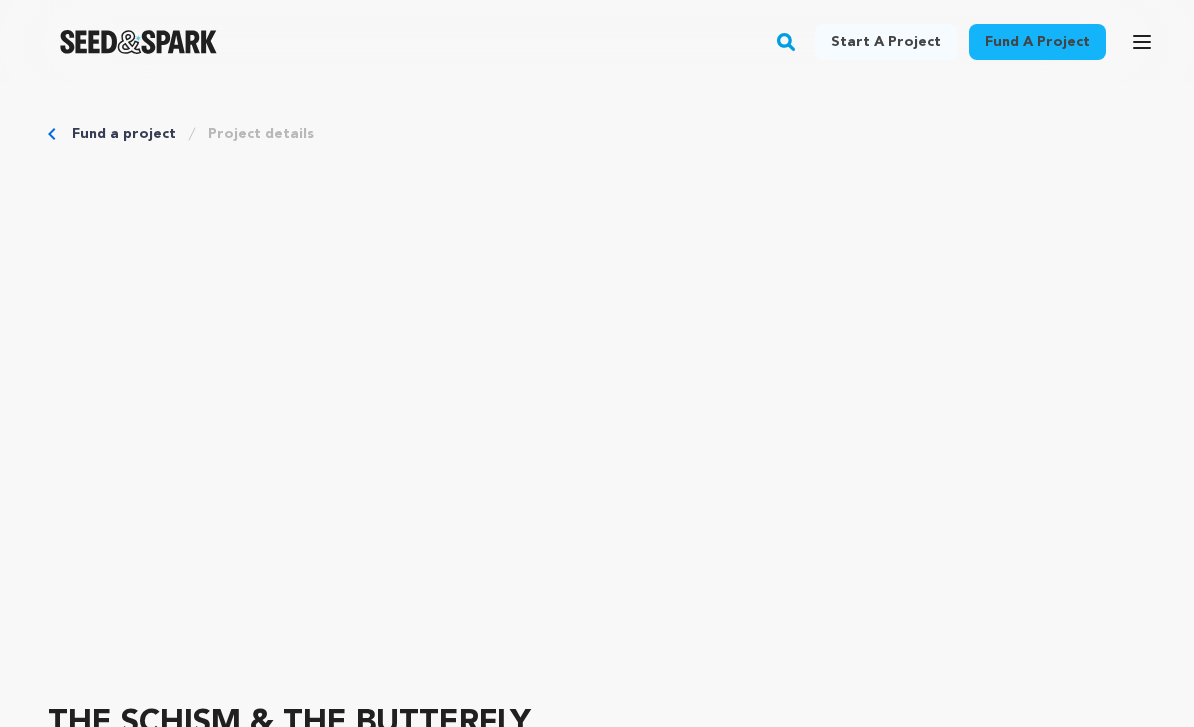scroll, scrollTop: 0, scrollLeft: 0, axis: both 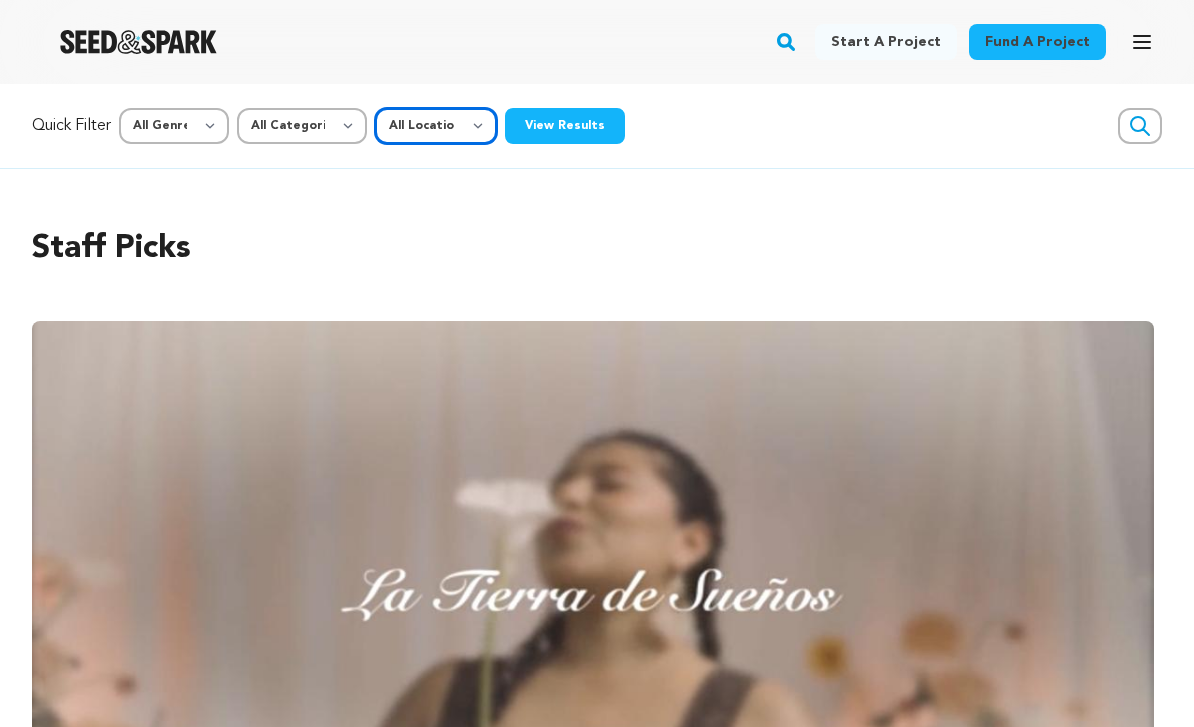 click on "All Location
Everywhere
United States
Canada" at bounding box center [436, 126] 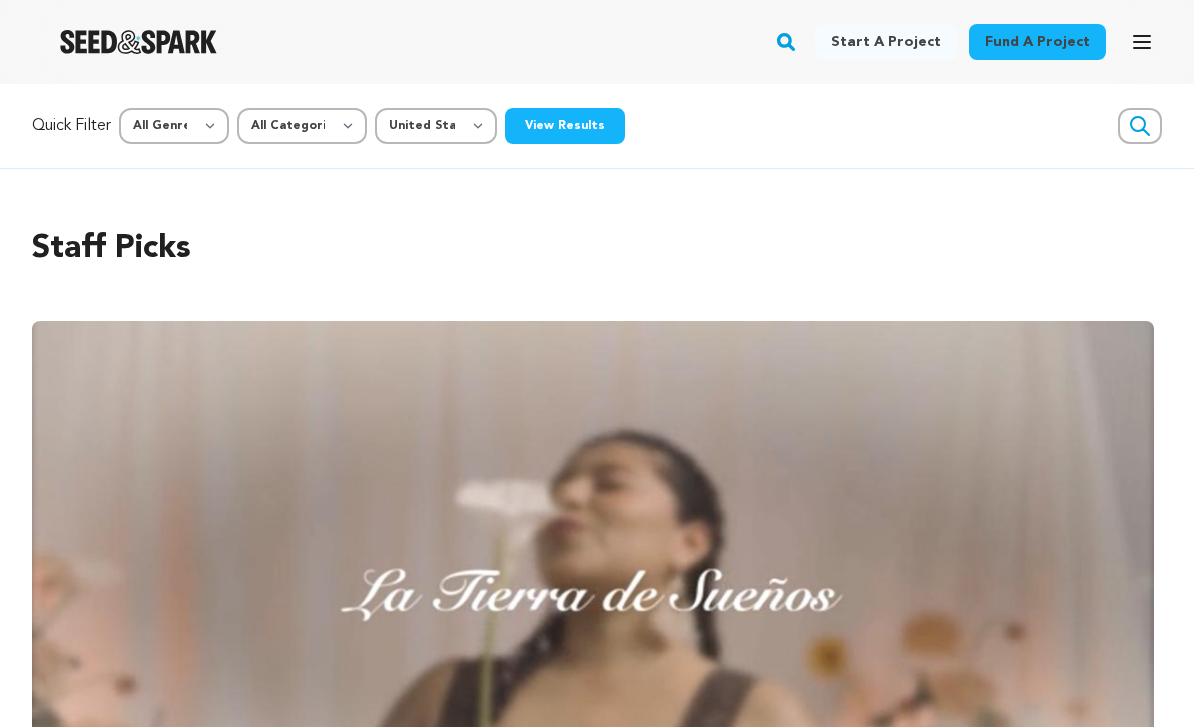 click on "View Results" at bounding box center [565, 126] 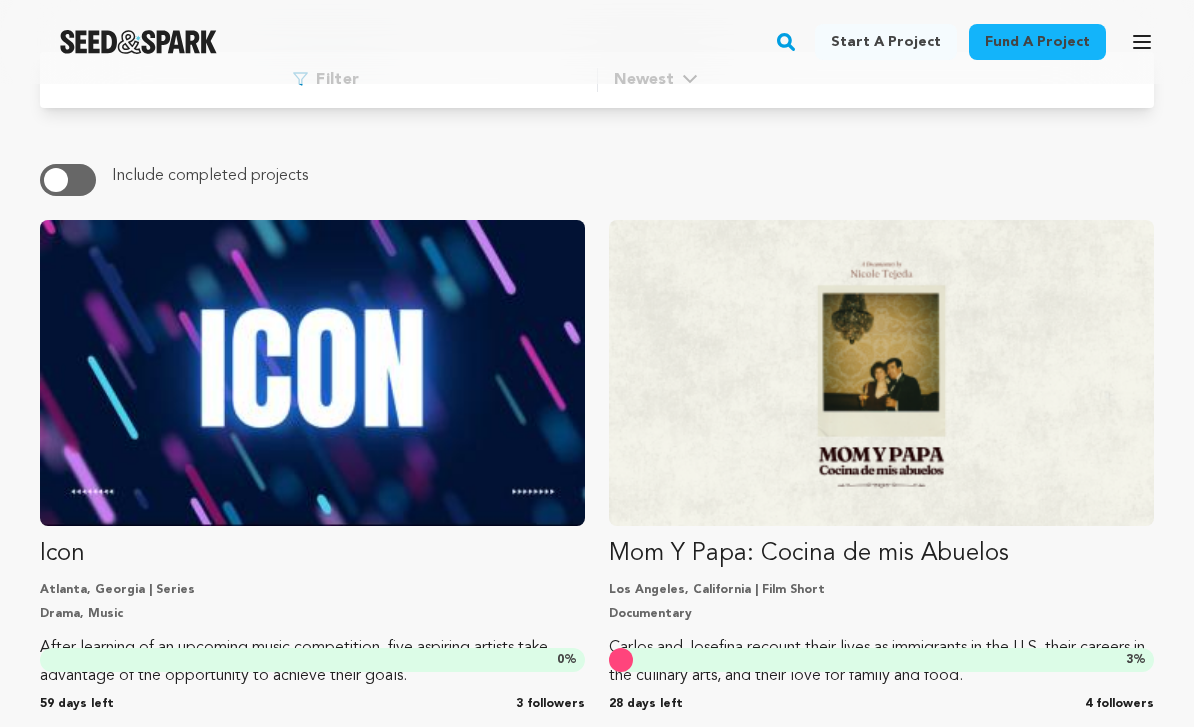 scroll, scrollTop: 0, scrollLeft: 0, axis: both 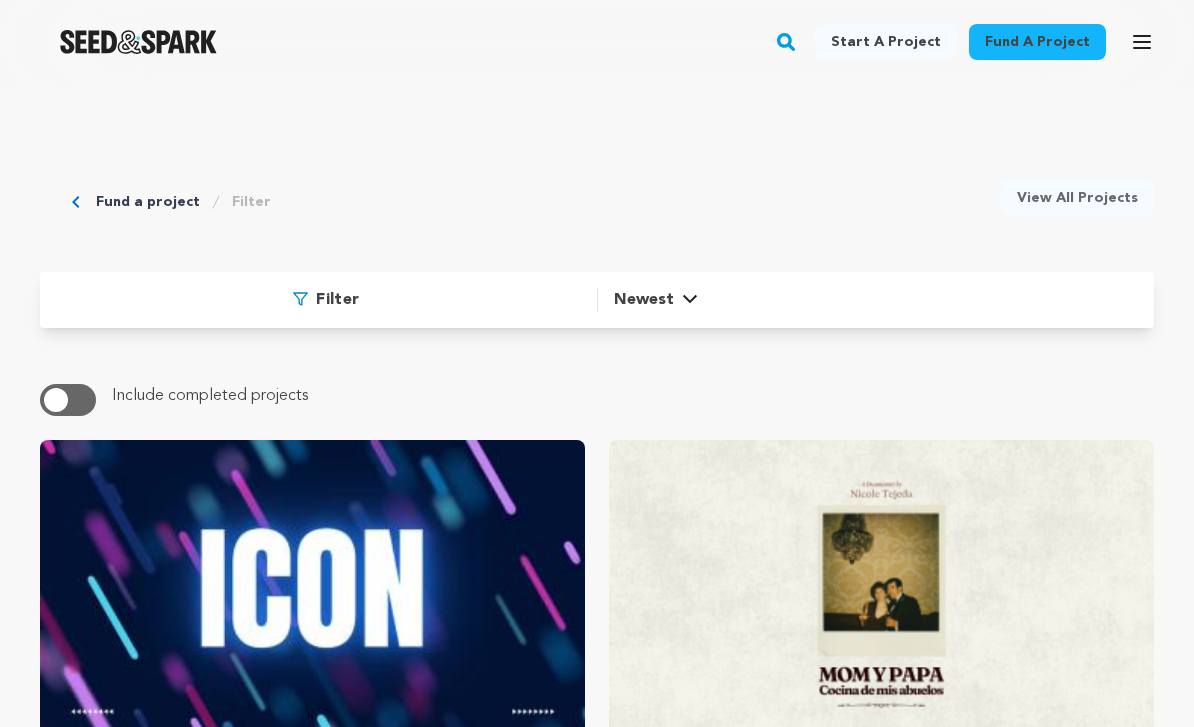 click at bounding box center (68, 400) 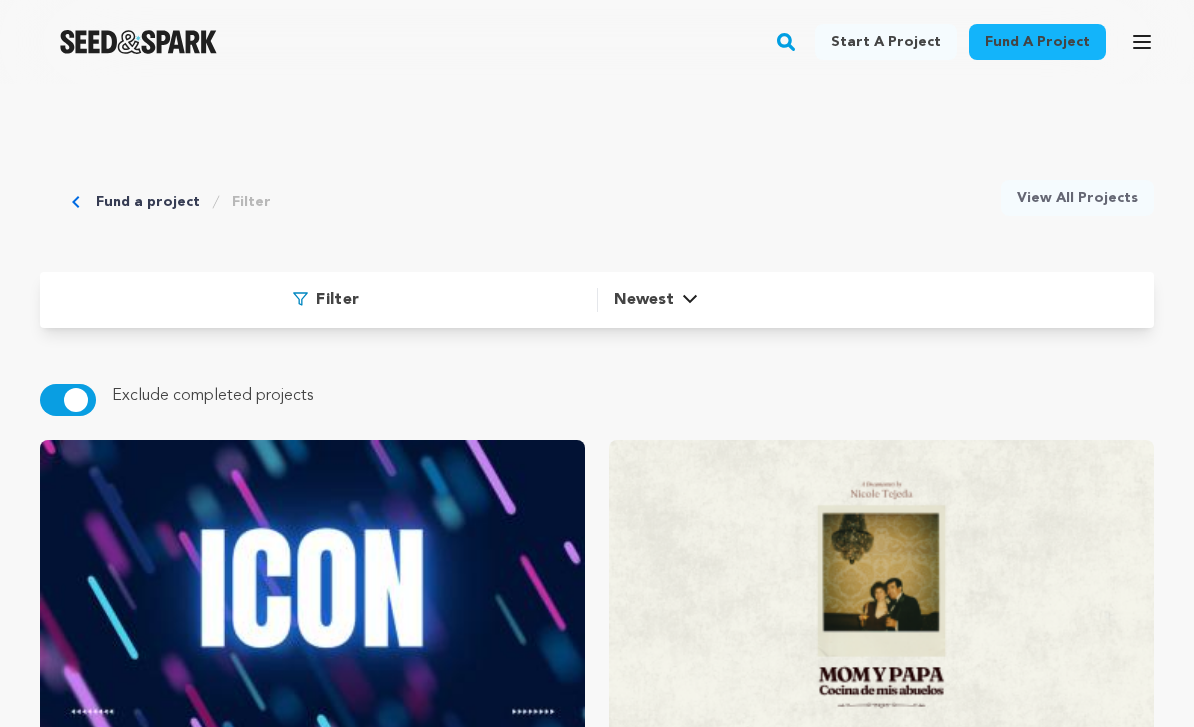 click at bounding box center (76, 400) 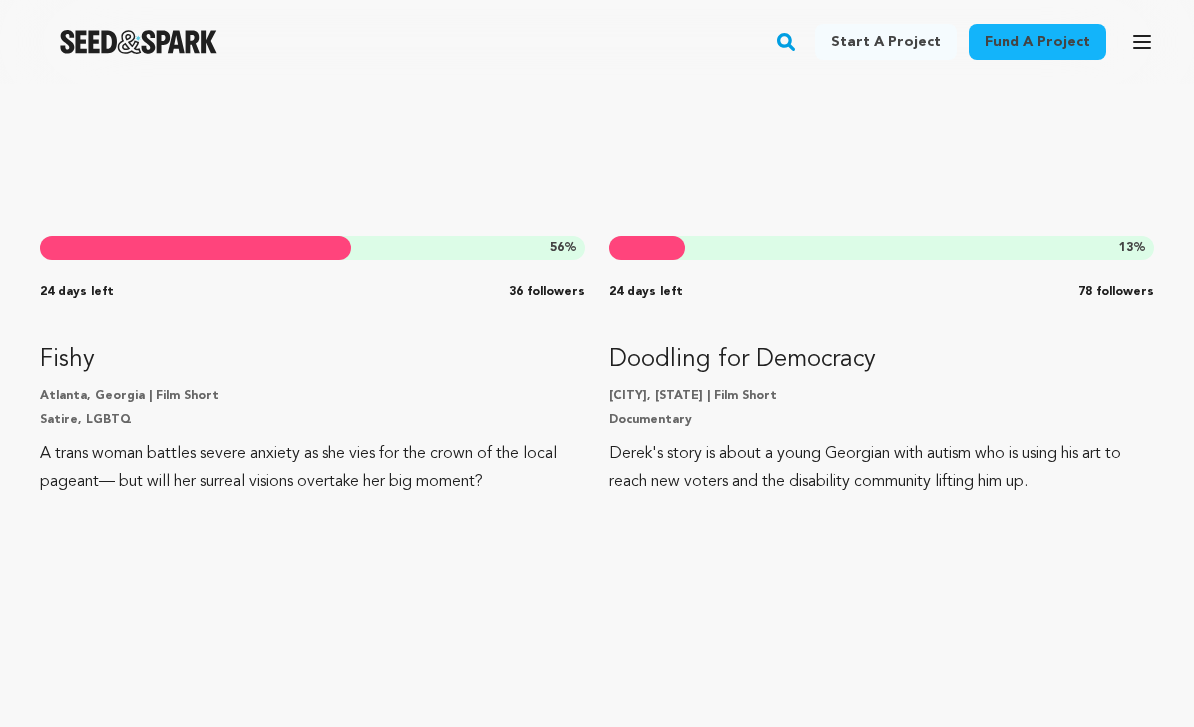 scroll, scrollTop: 11731, scrollLeft: 0, axis: vertical 